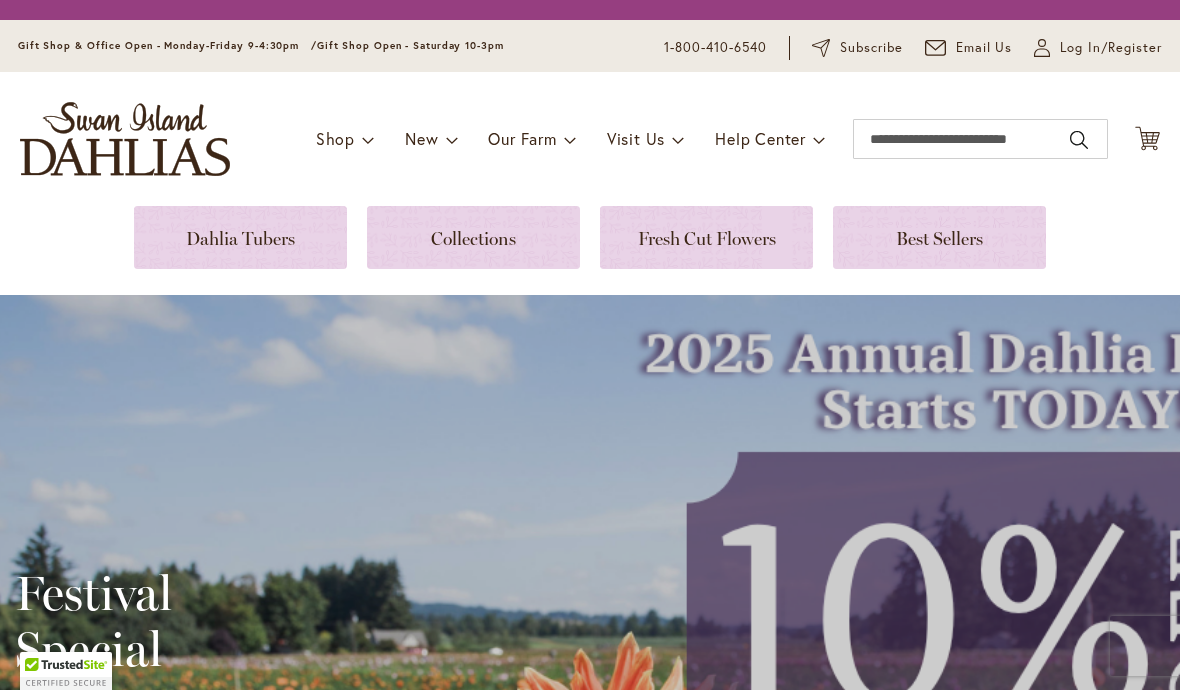 scroll, scrollTop: 0, scrollLeft: 0, axis: both 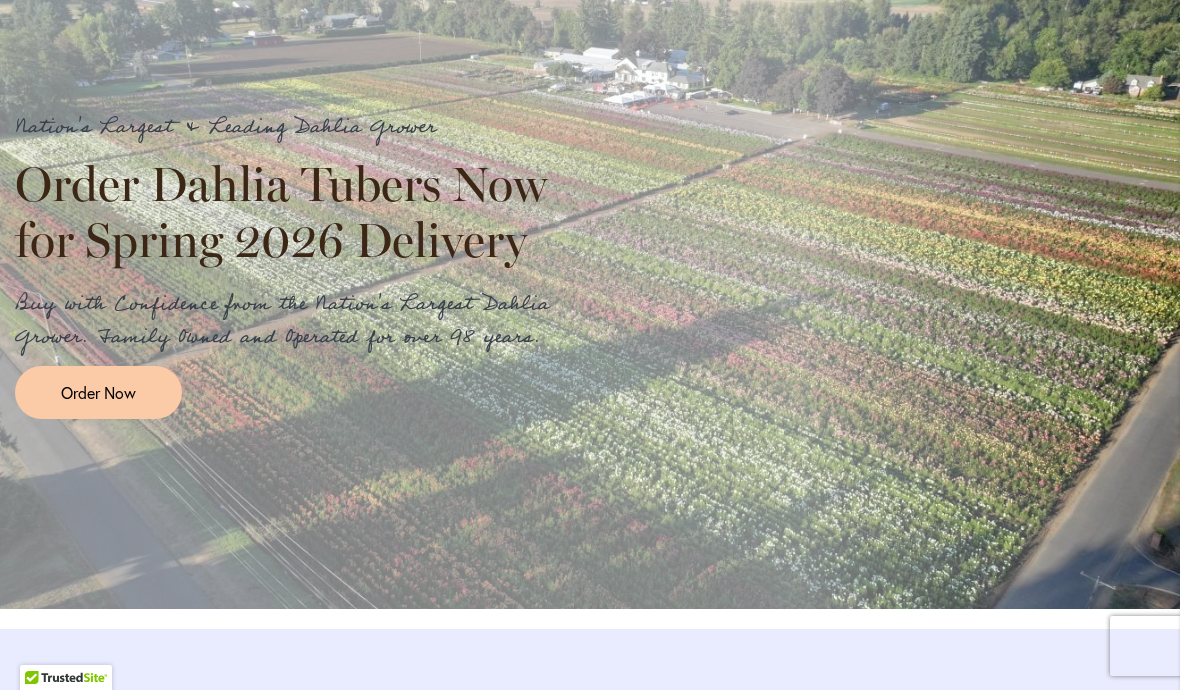 click on "Order Now" at bounding box center (98, 392) 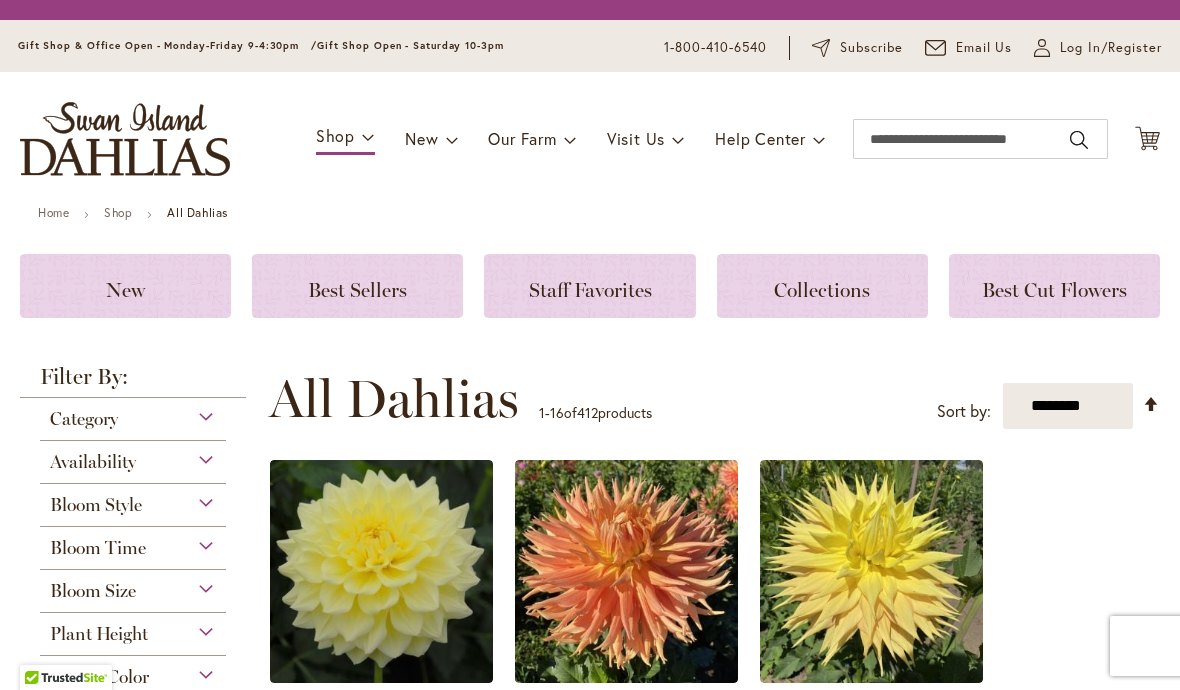 scroll, scrollTop: 0, scrollLeft: 0, axis: both 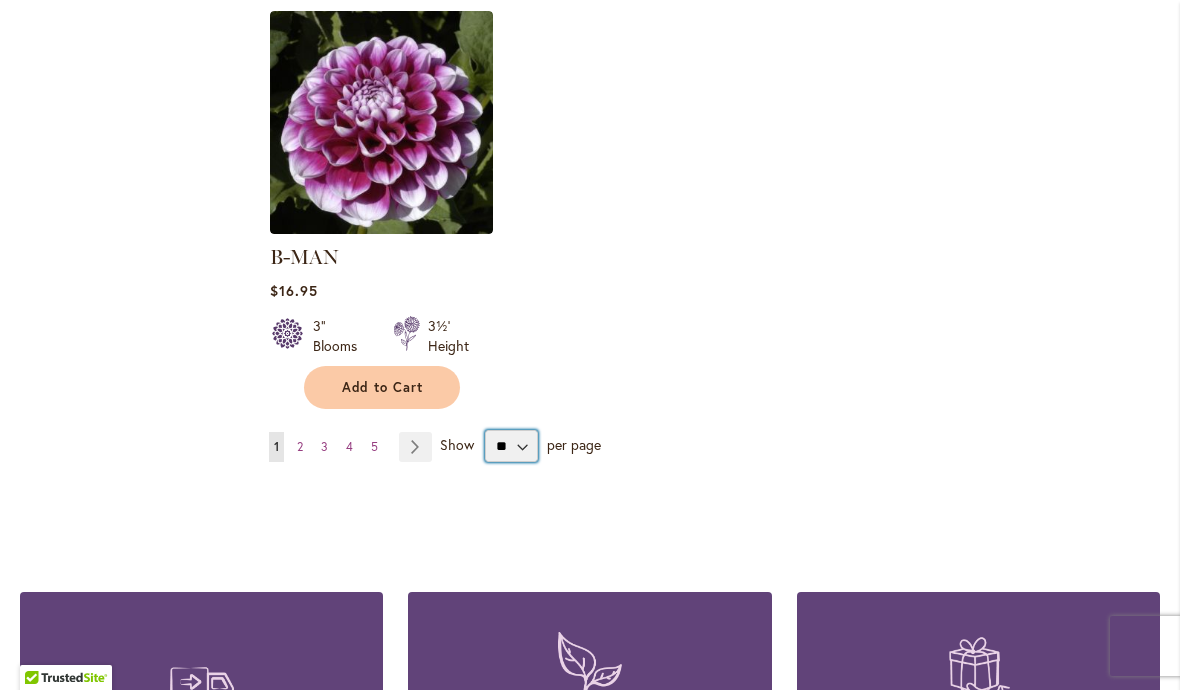 click on "**
**
**
**" at bounding box center (511, 446) 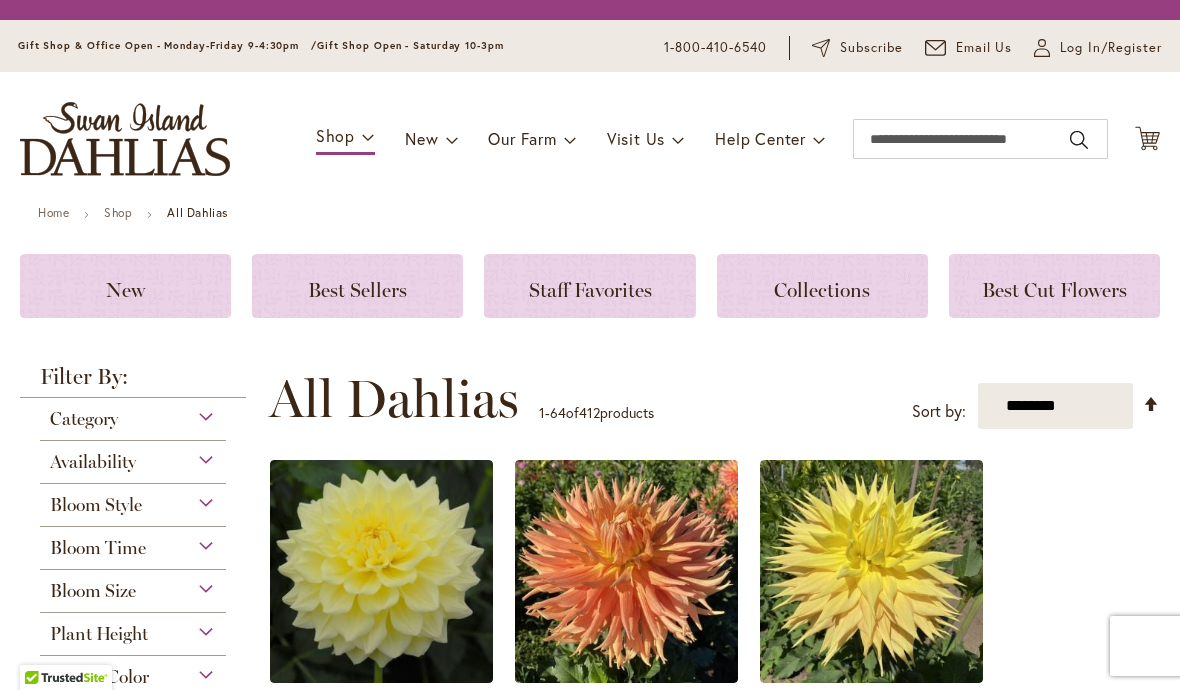 scroll, scrollTop: 0, scrollLeft: 0, axis: both 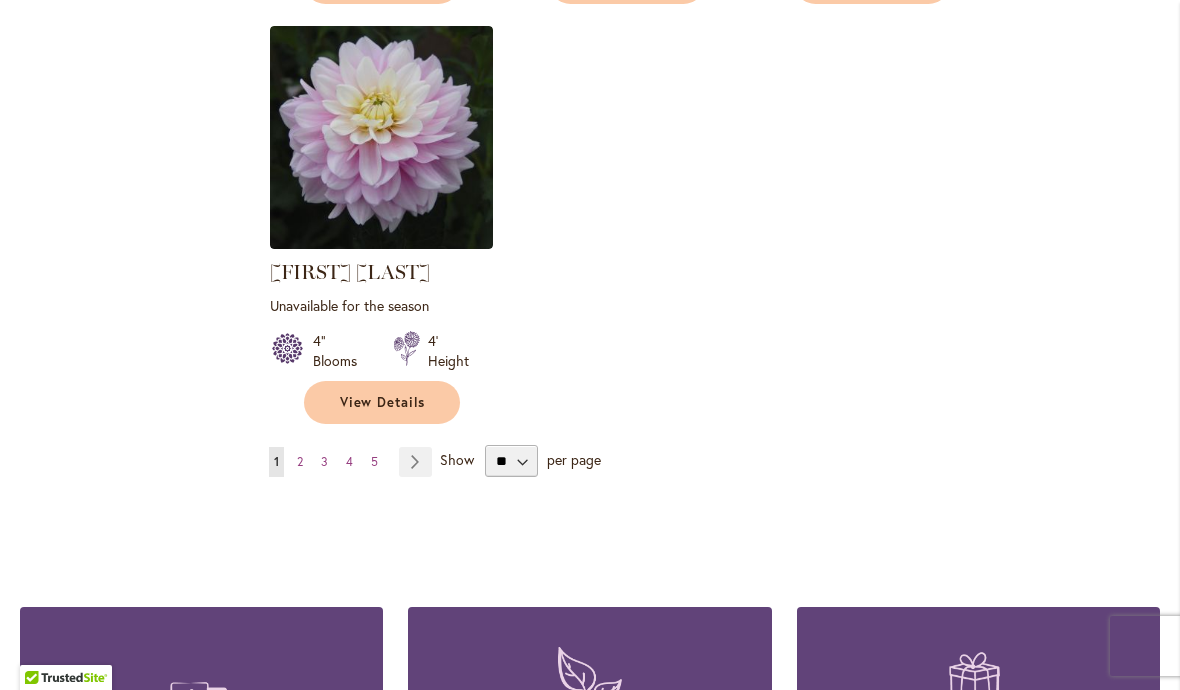 click on "2" at bounding box center [300, 461] 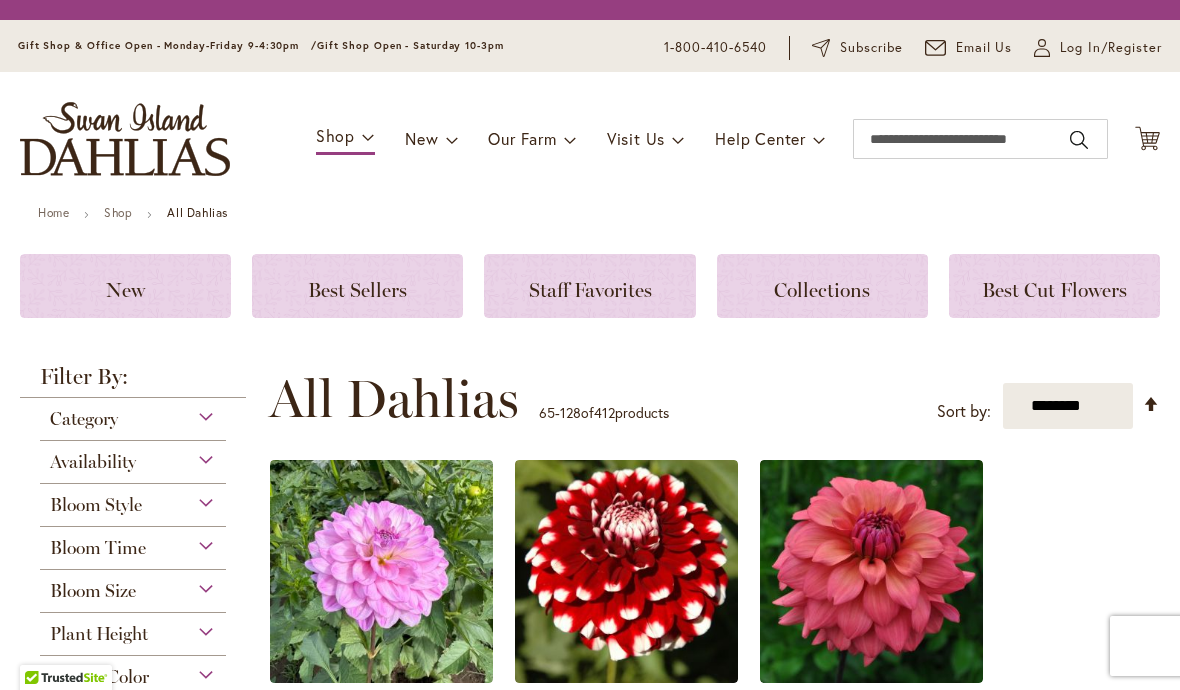 scroll, scrollTop: 0, scrollLeft: 0, axis: both 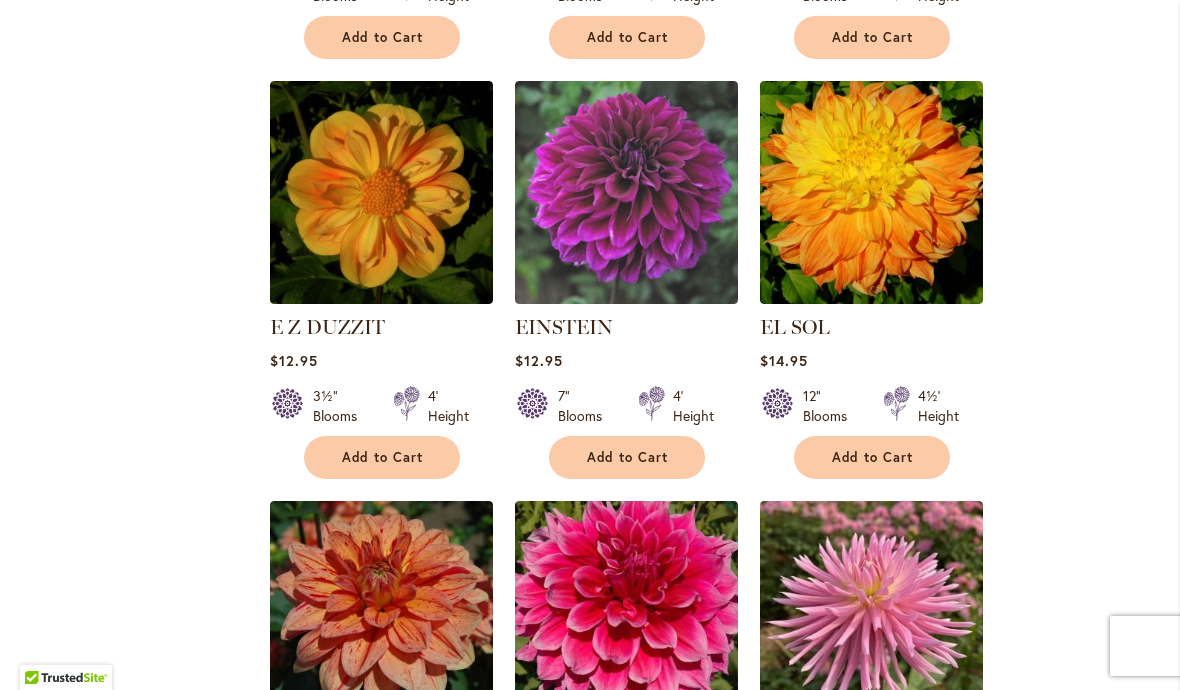 click at bounding box center [381, 192] 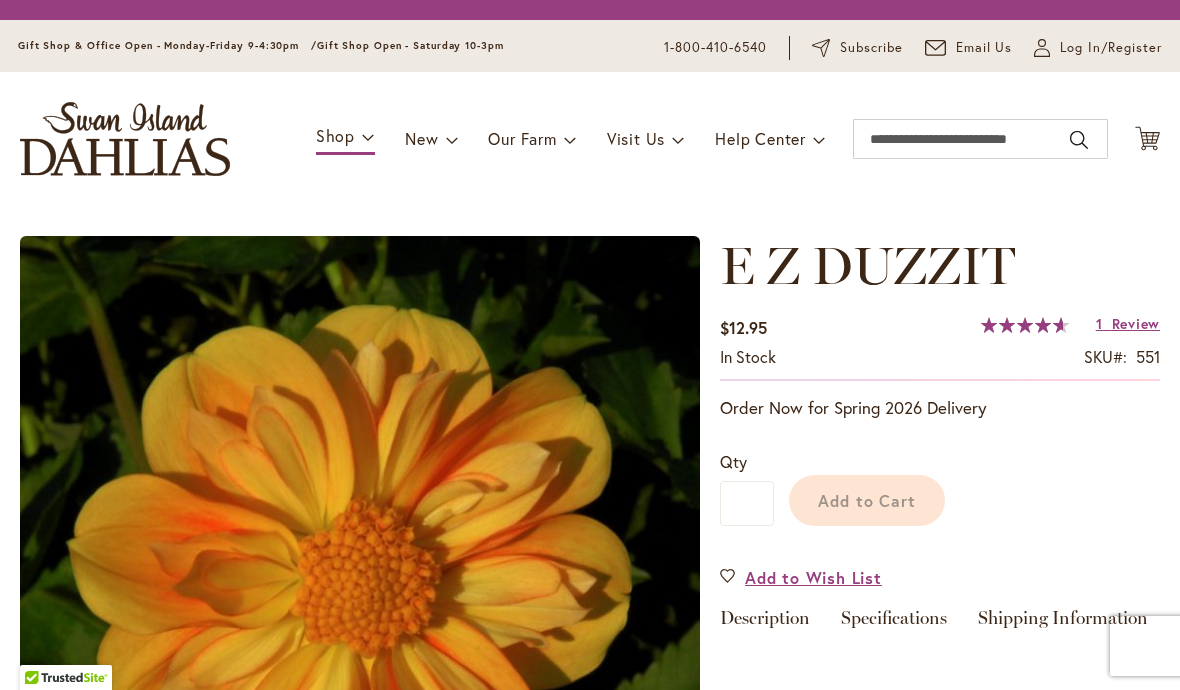 scroll, scrollTop: 0, scrollLeft: 0, axis: both 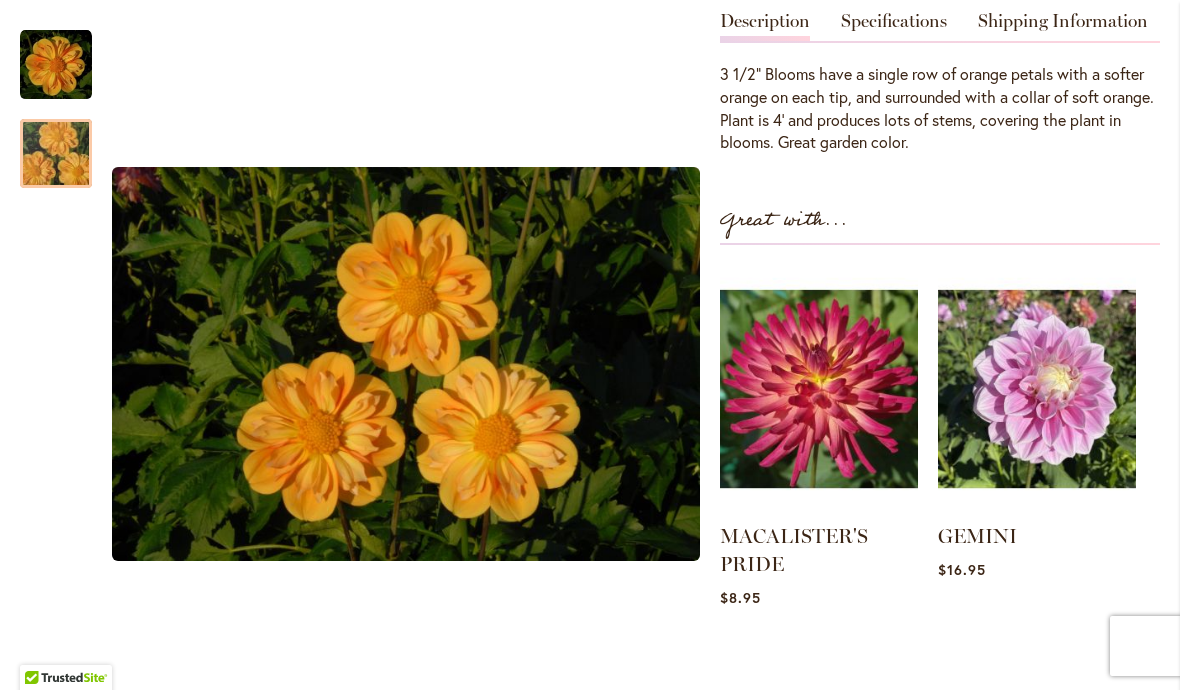 click at bounding box center [56, 154] 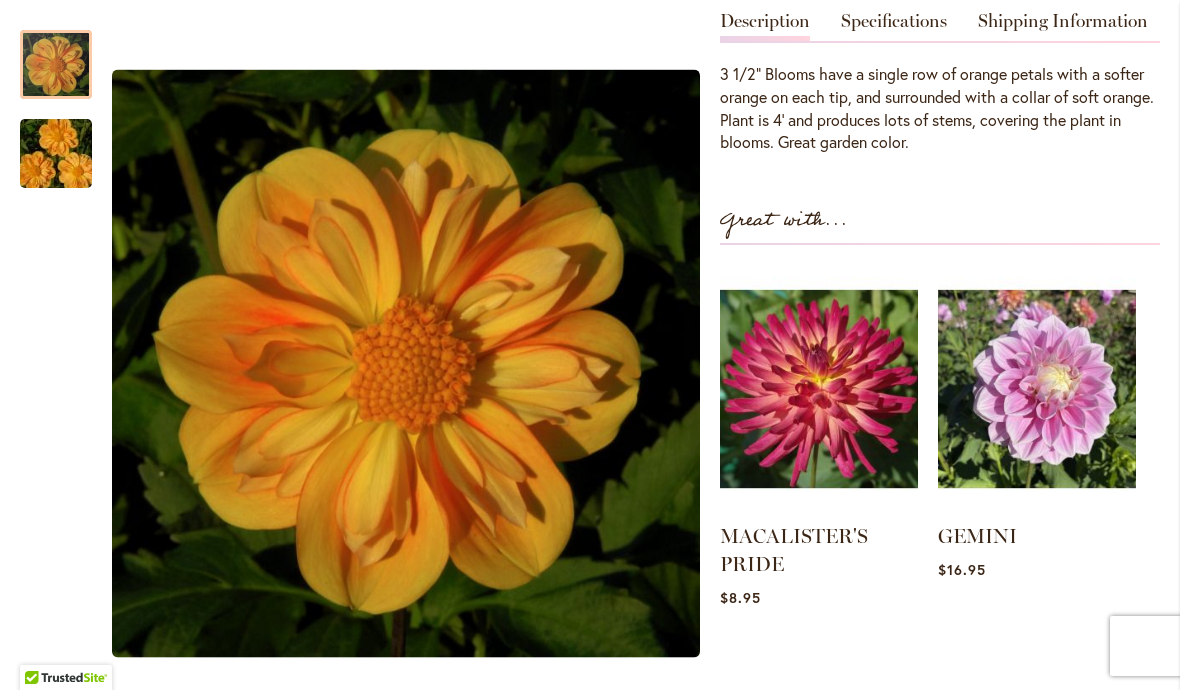 click at bounding box center [56, 64] 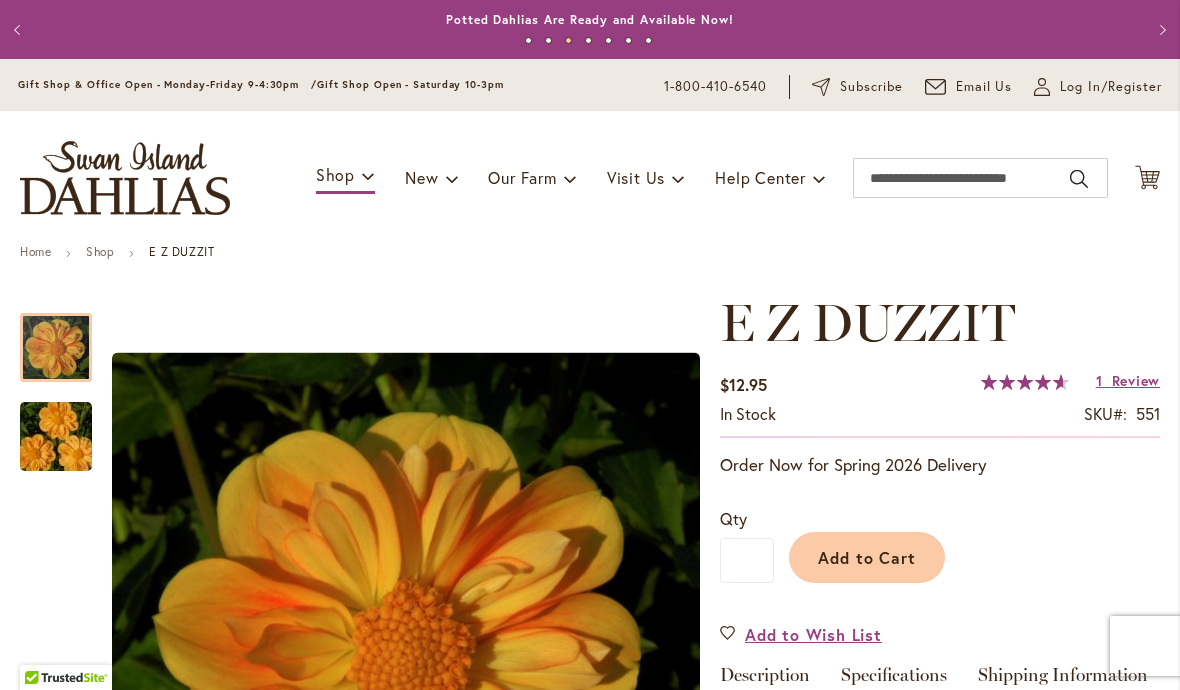 scroll, scrollTop: 0, scrollLeft: 0, axis: both 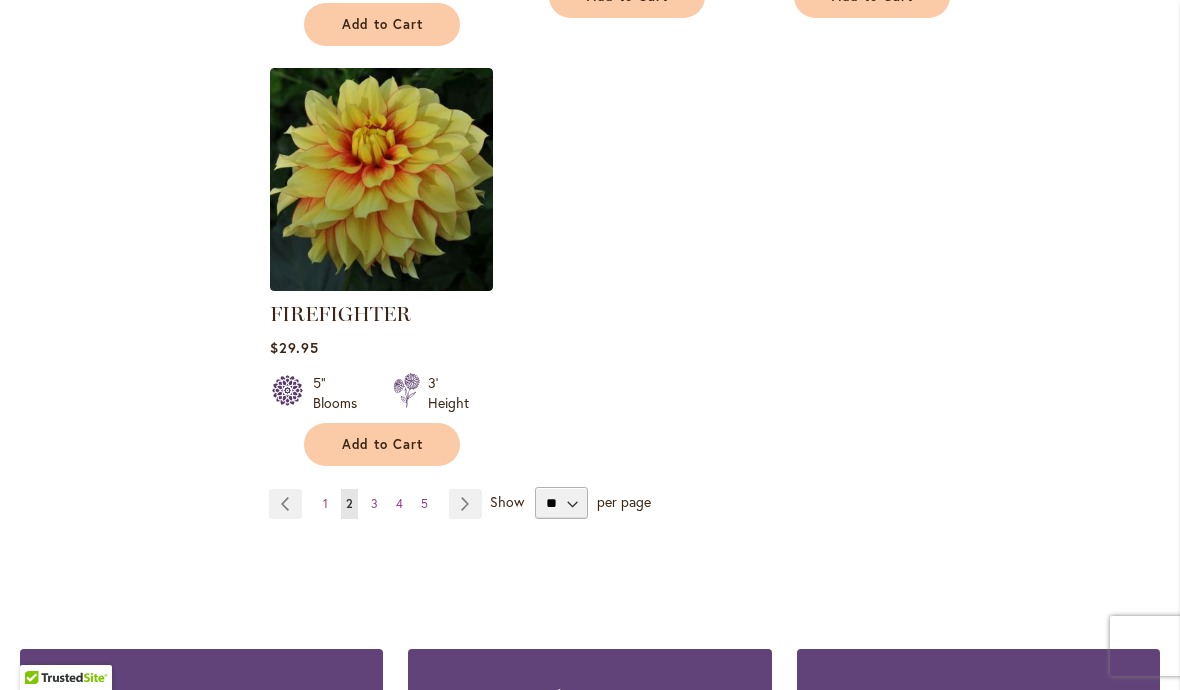 click on "3" at bounding box center (374, 503) 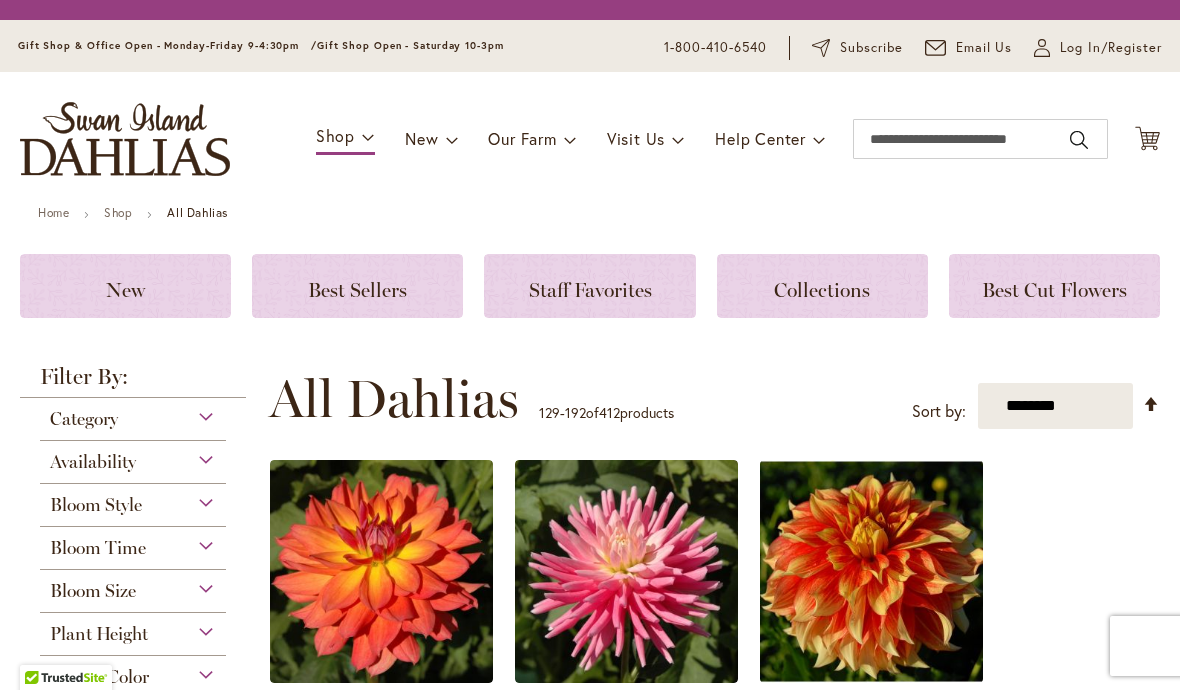 scroll, scrollTop: 0, scrollLeft: 0, axis: both 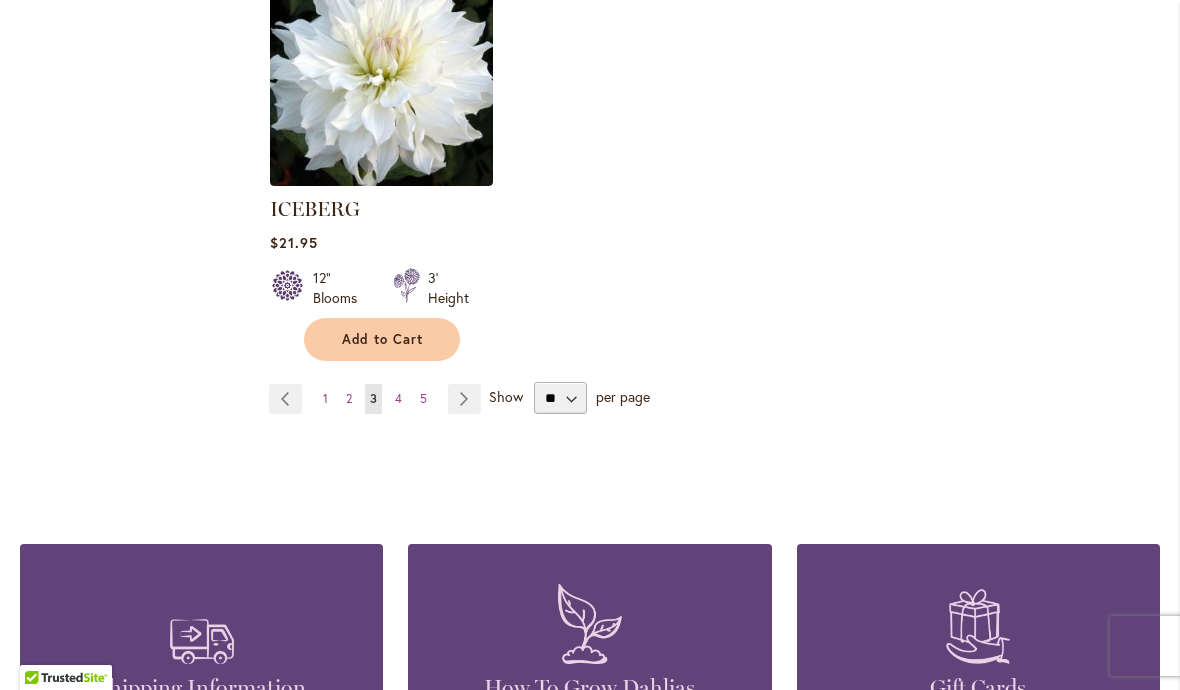 click on "Page
4" at bounding box center (398, 399) 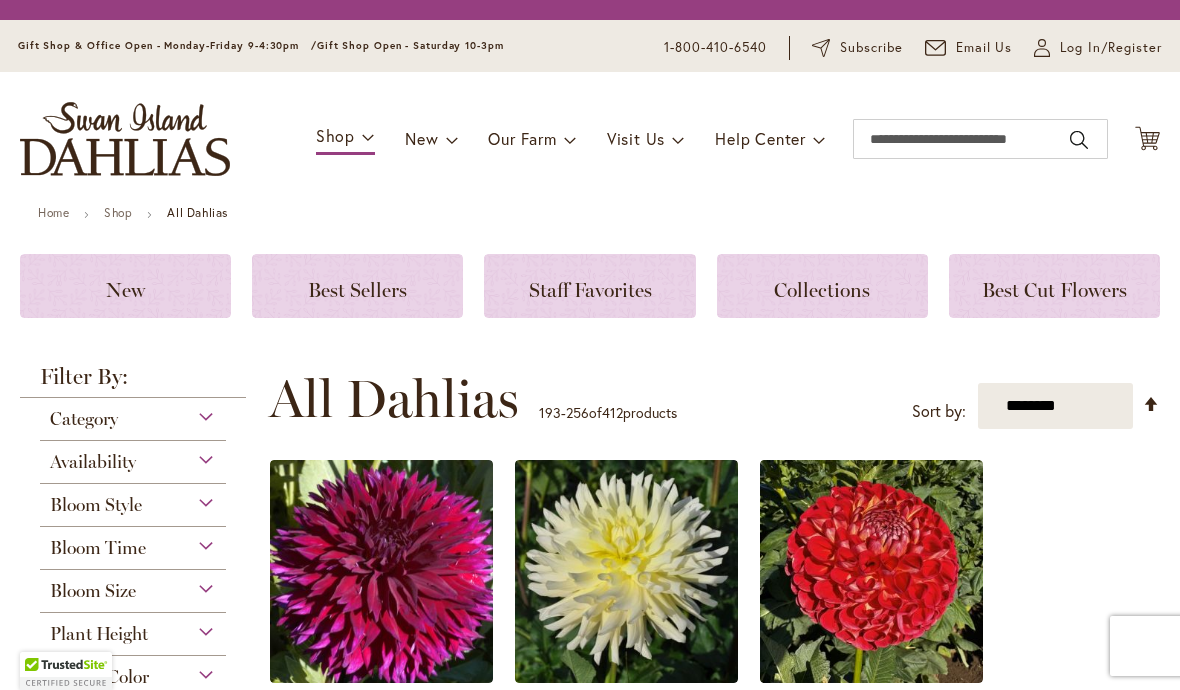 scroll, scrollTop: 0, scrollLeft: 0, axis: both 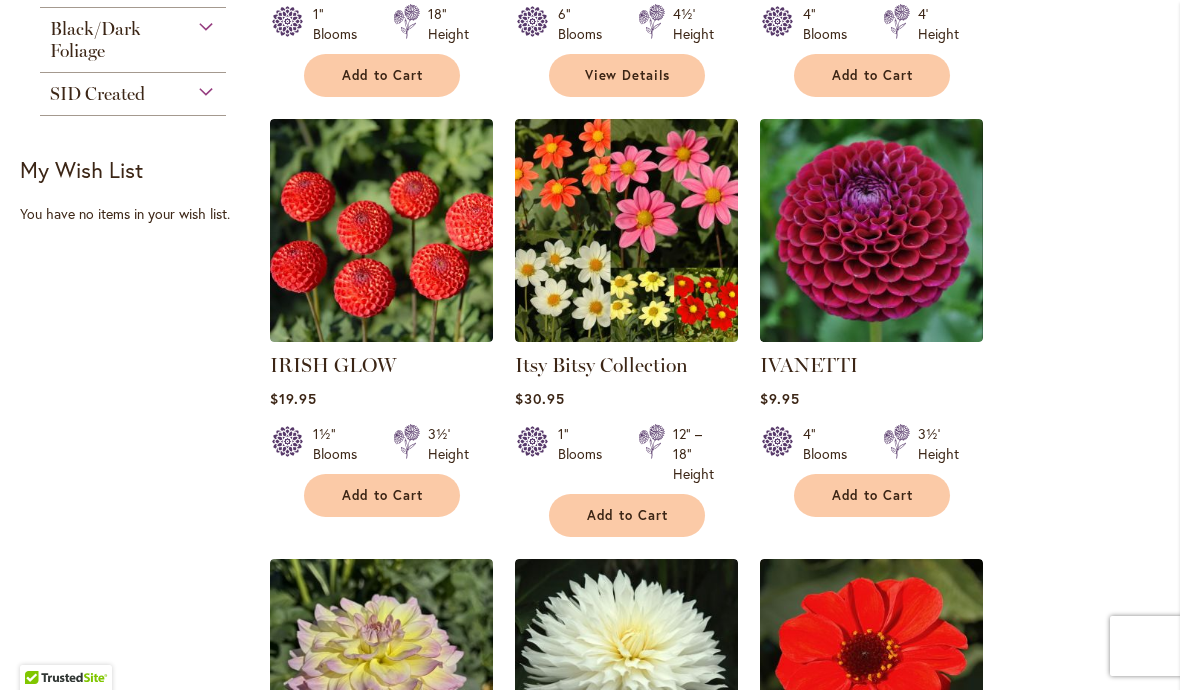 click at bounding box center (626, 230) 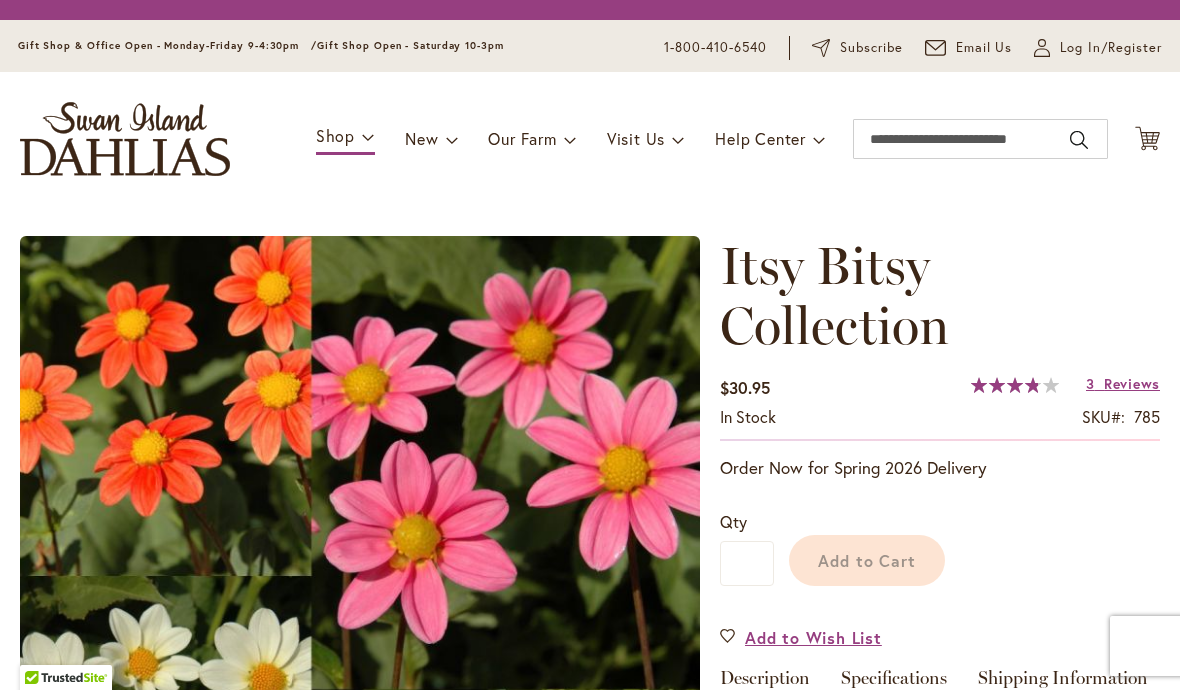 scroll, scrollTop: 0, scrollLeft: 0, axis: both 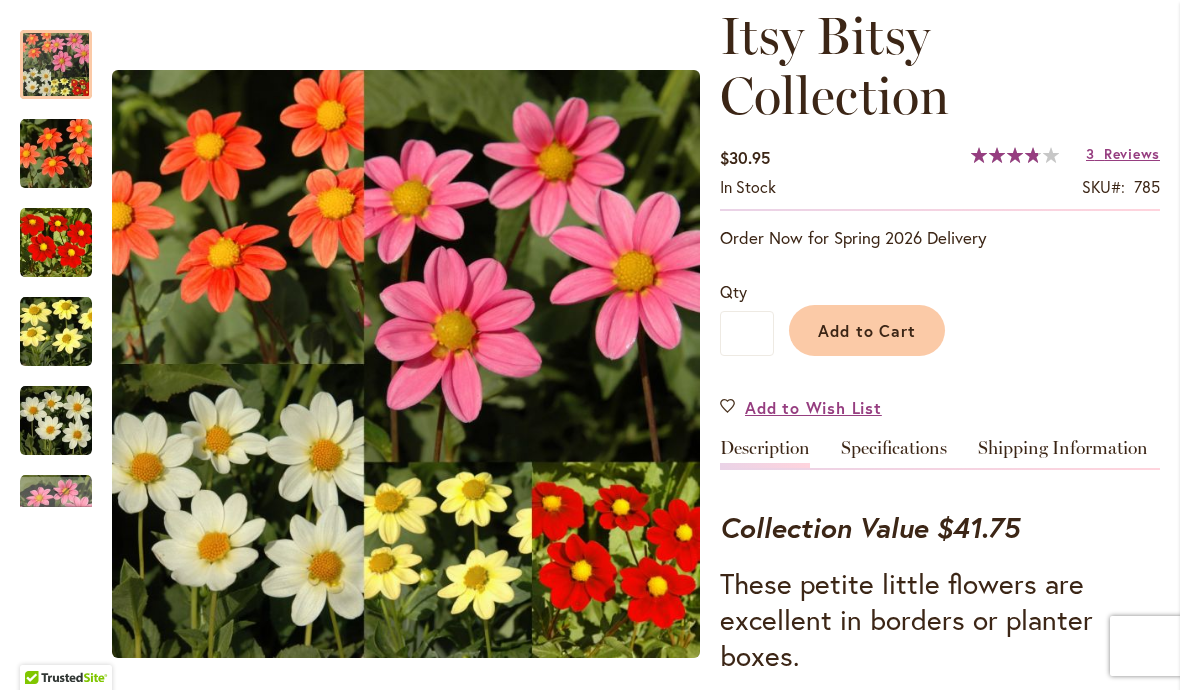 click at bounding box center [56, 154] 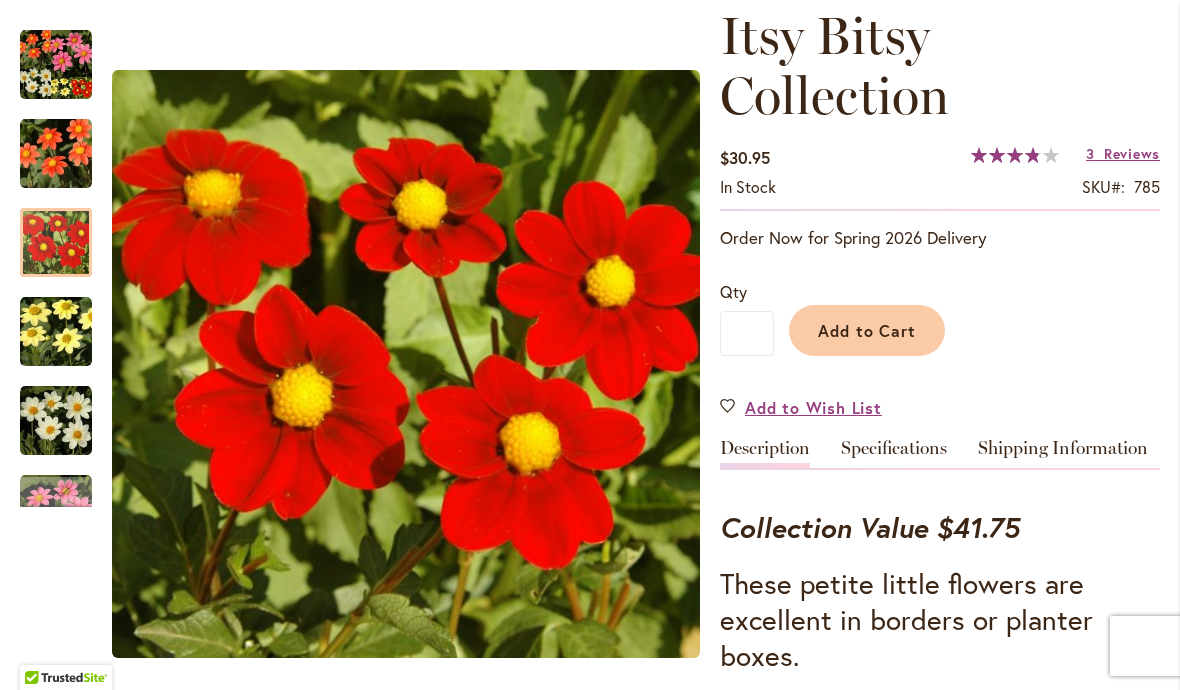 click at bounding box center [56, 243] 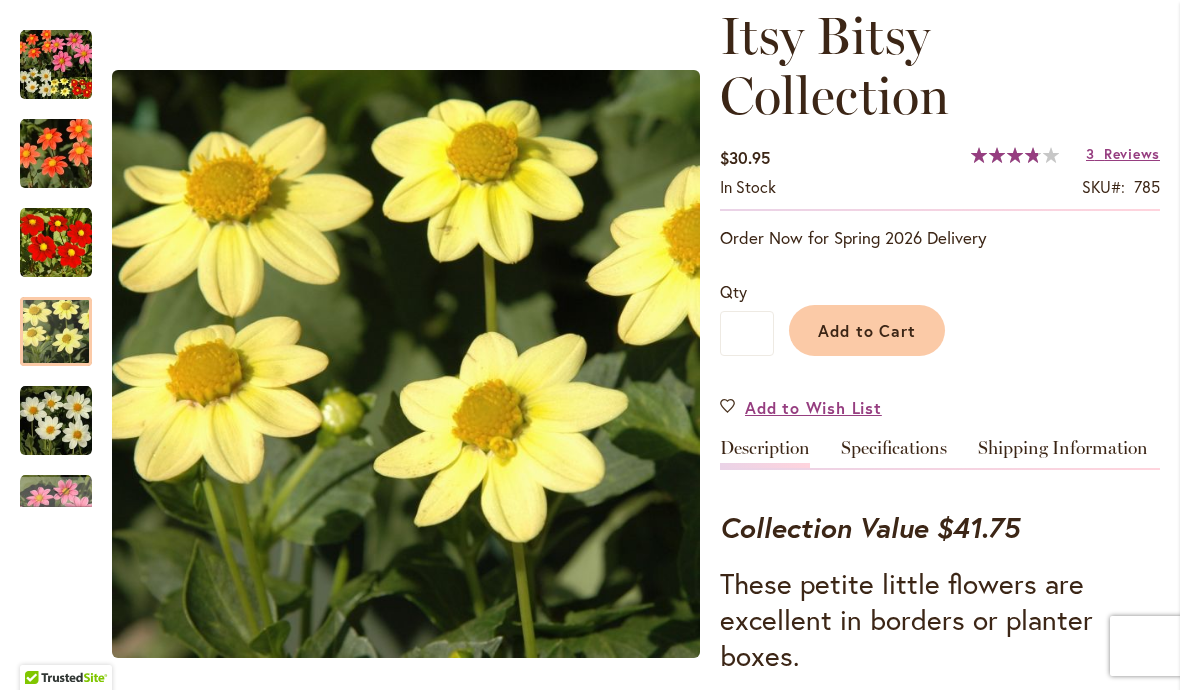 click at bounding box center (56, 332) 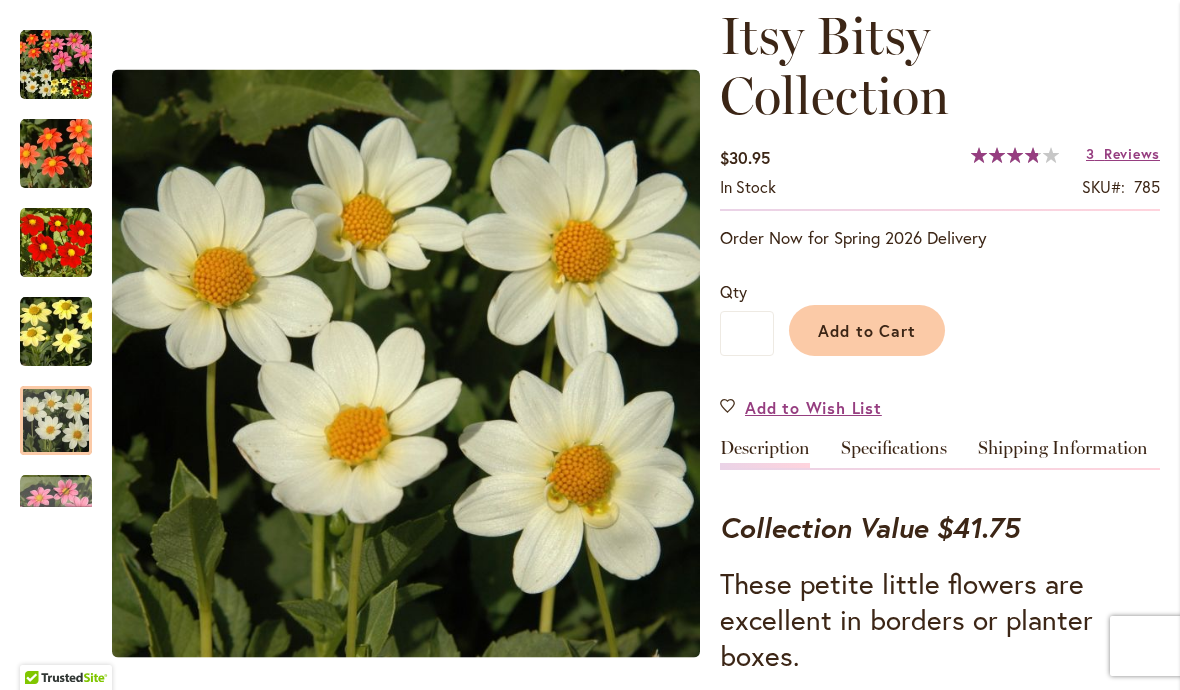 click at bounding box center [56, 421] 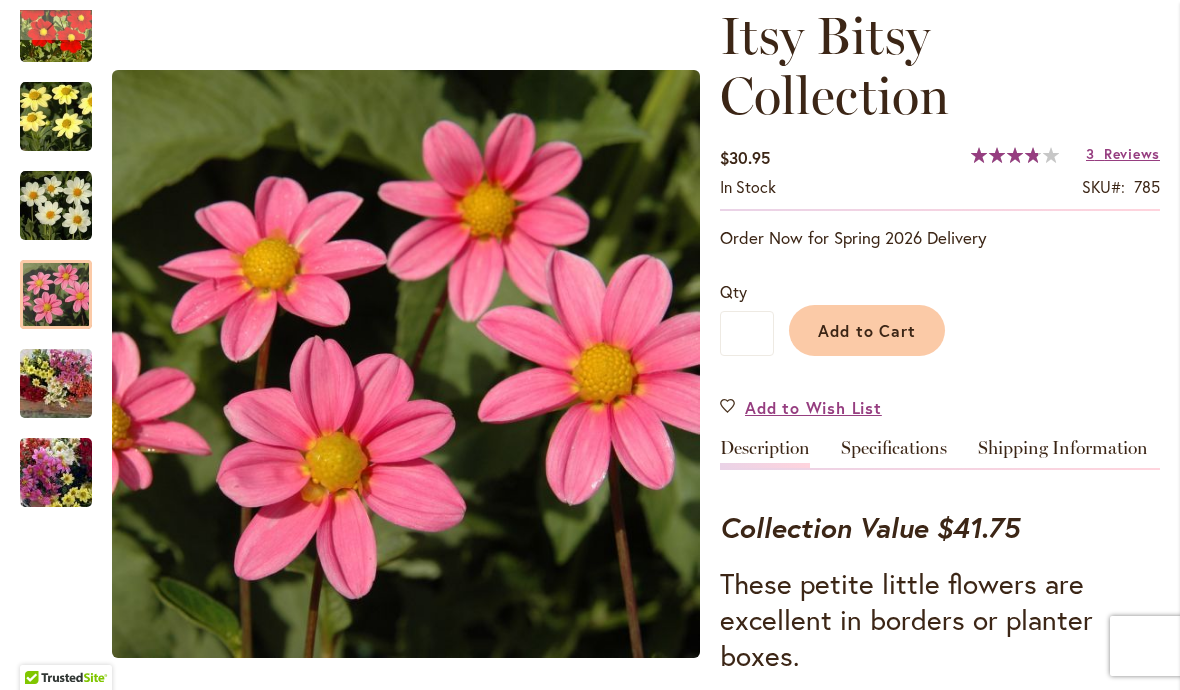 click at bounding box center [56, 295] 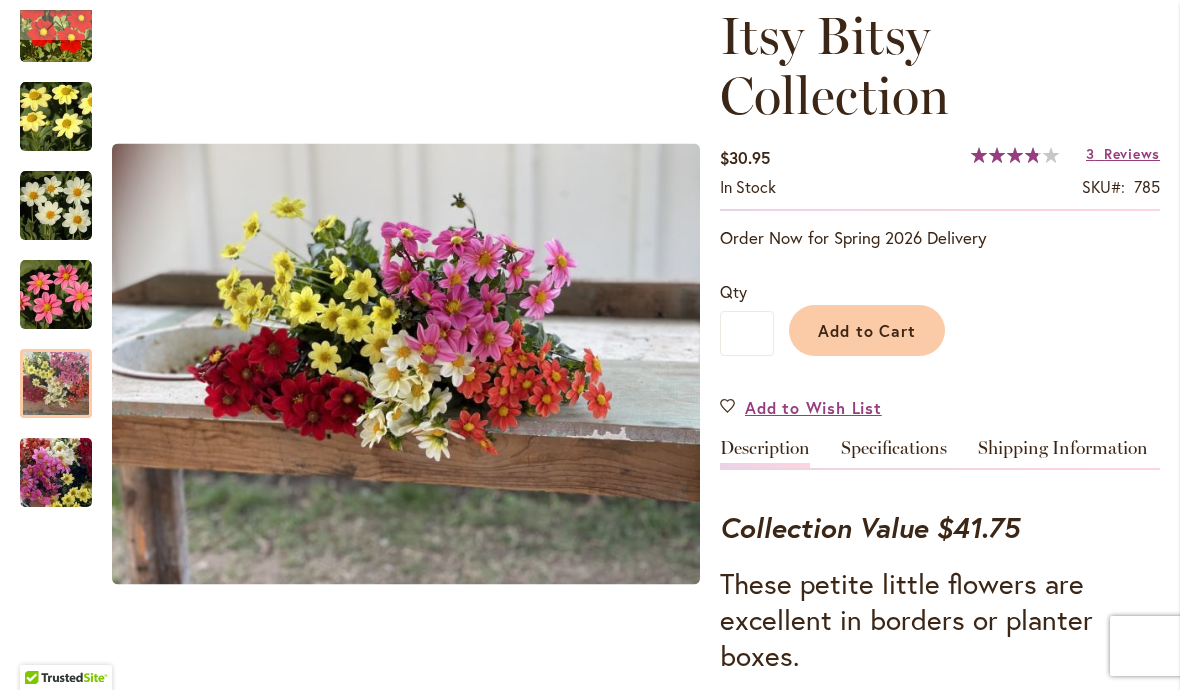 click at bounding box center (56, 384) 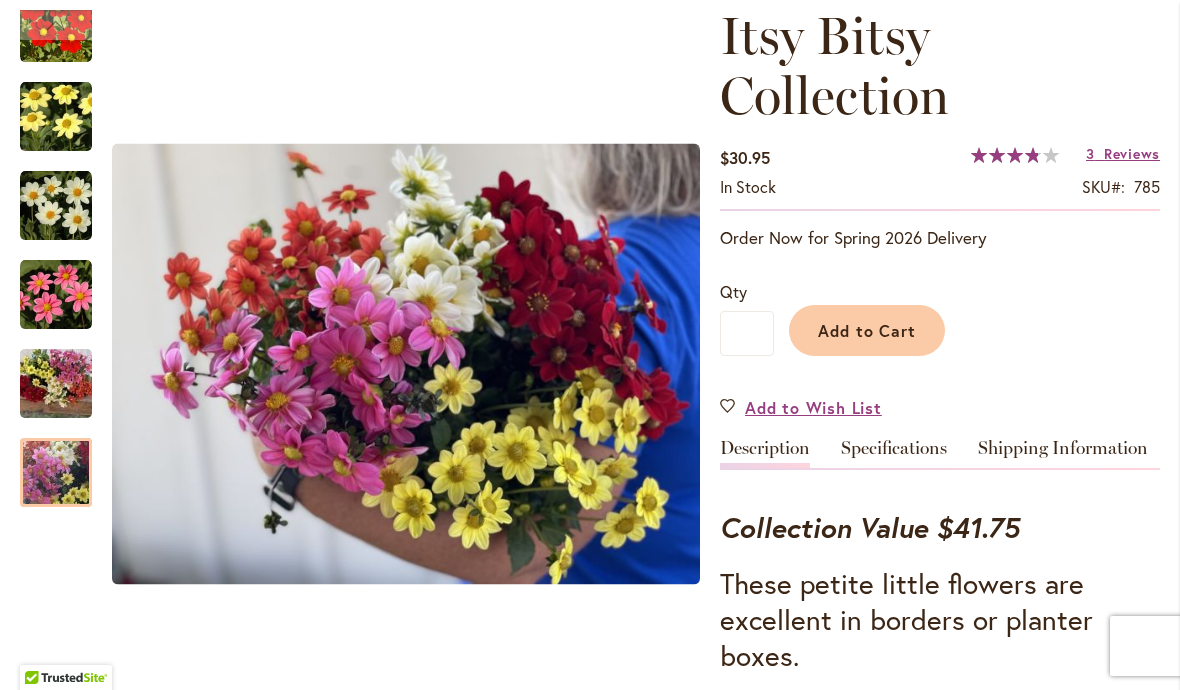 click at bounding box center [56, 473] 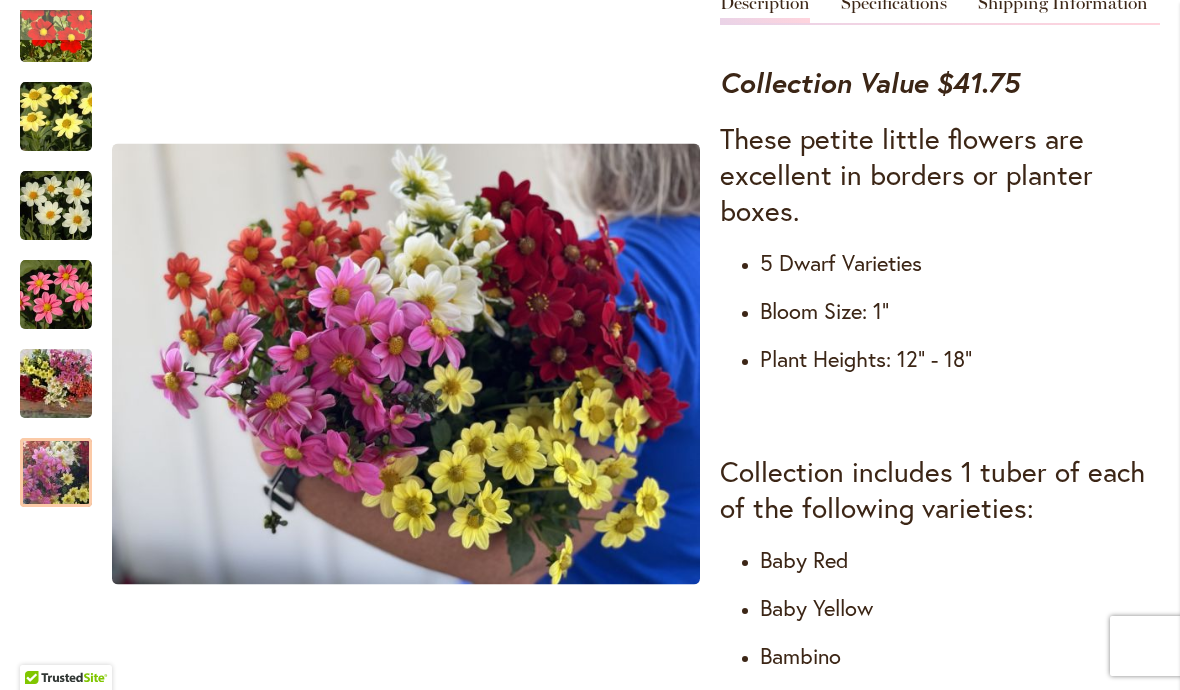 scroll, scrollTop: 711, scrollLeft: 0, axis: vertical 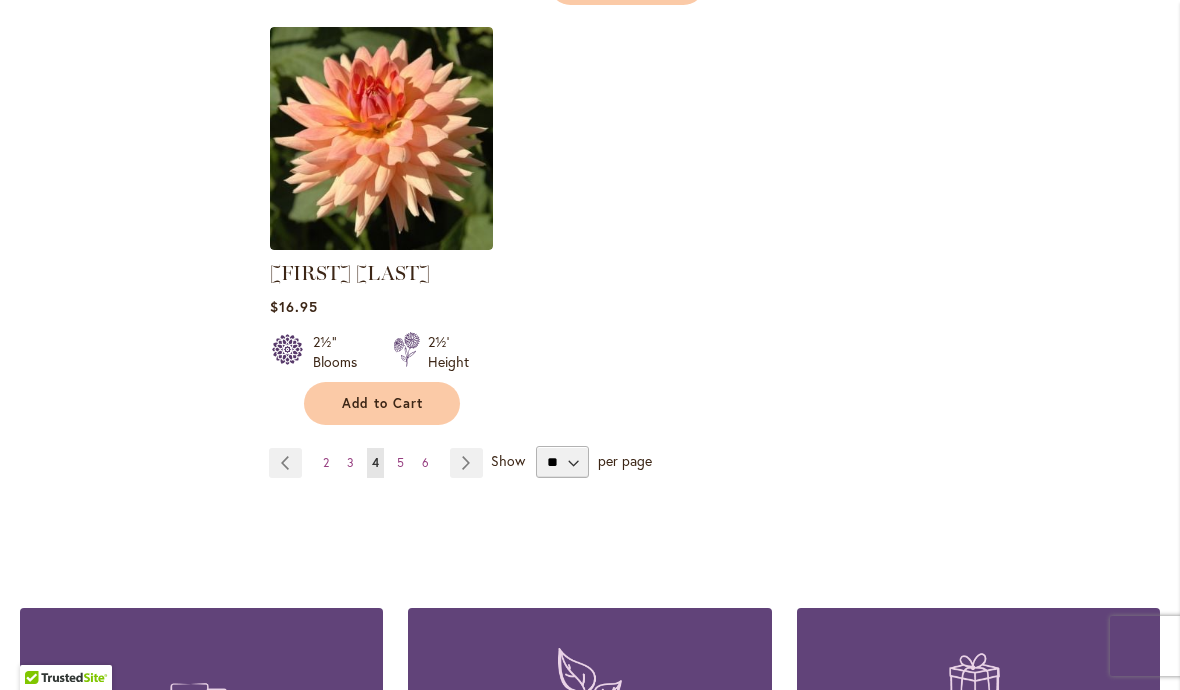 click on "Page
5" at bounding box center (400, 463) 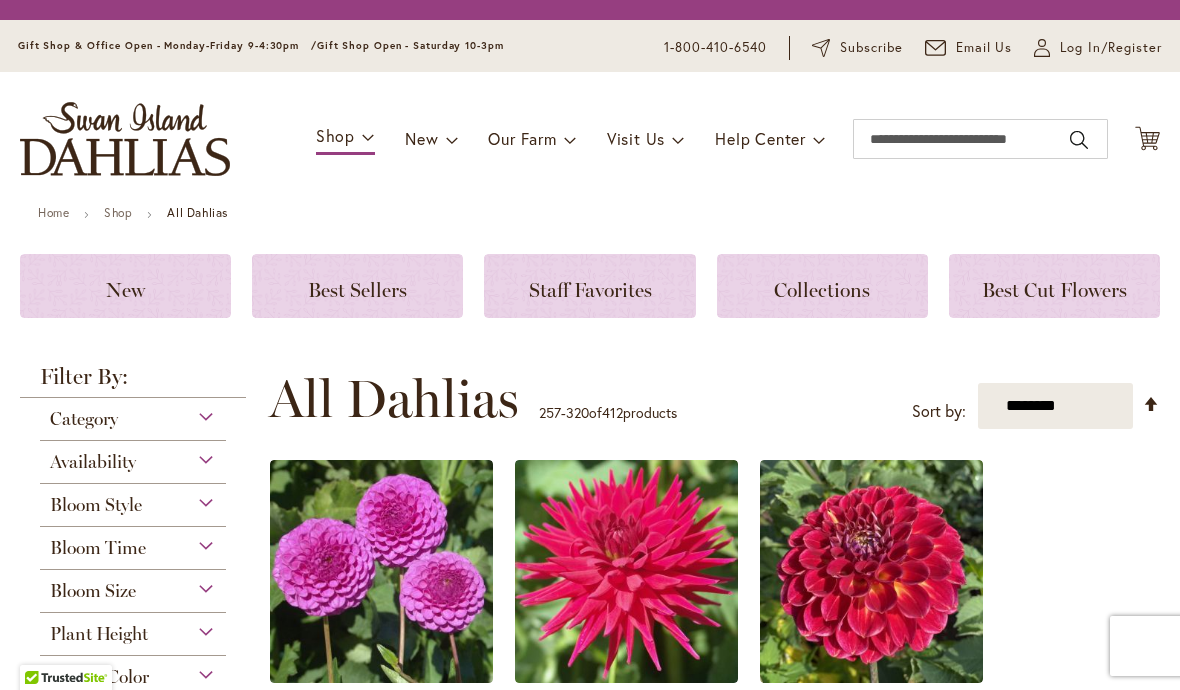 scroll, scrollTop: 0, scrollLeft: 0, axis: both 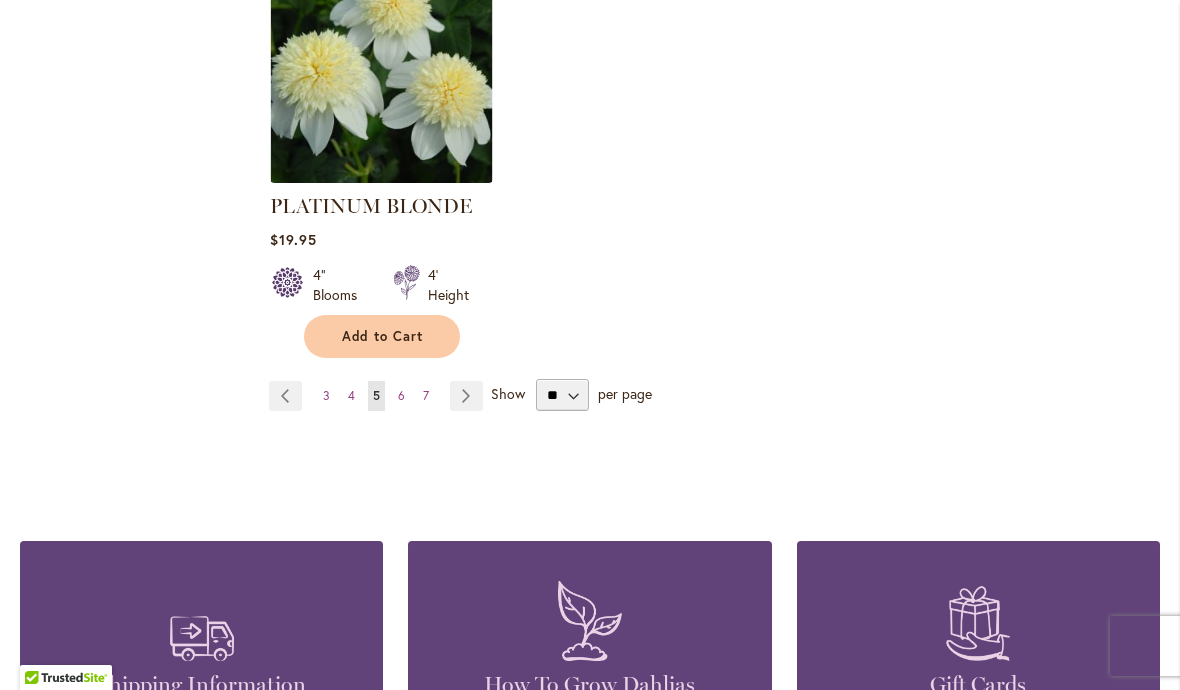 click on "6" at bounding box center [401, 395] 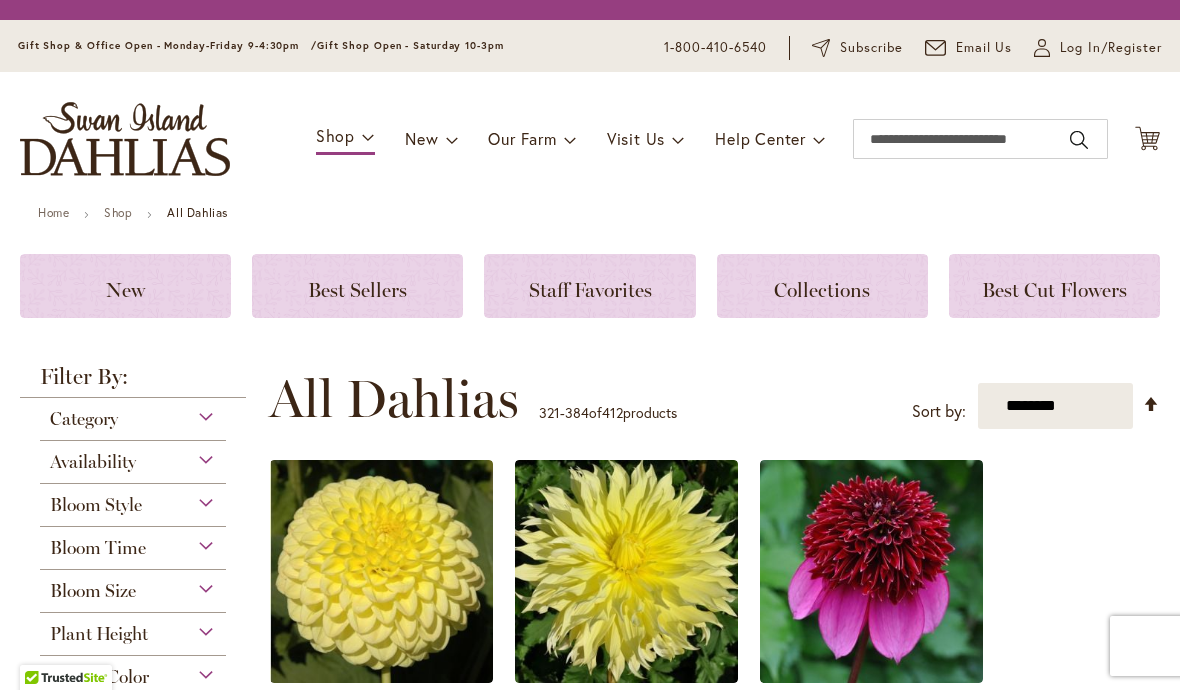 scroll, scrollTop: 0, scrollLeft: 0, axis: both 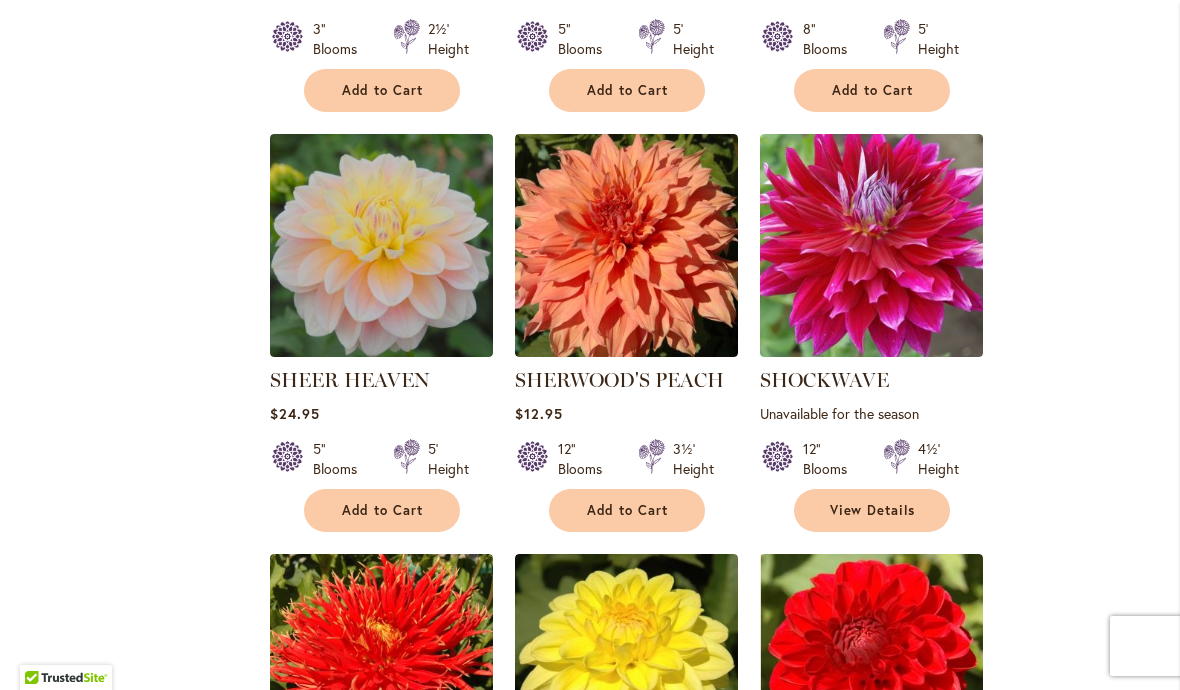 click at bounding box center (381, 245) 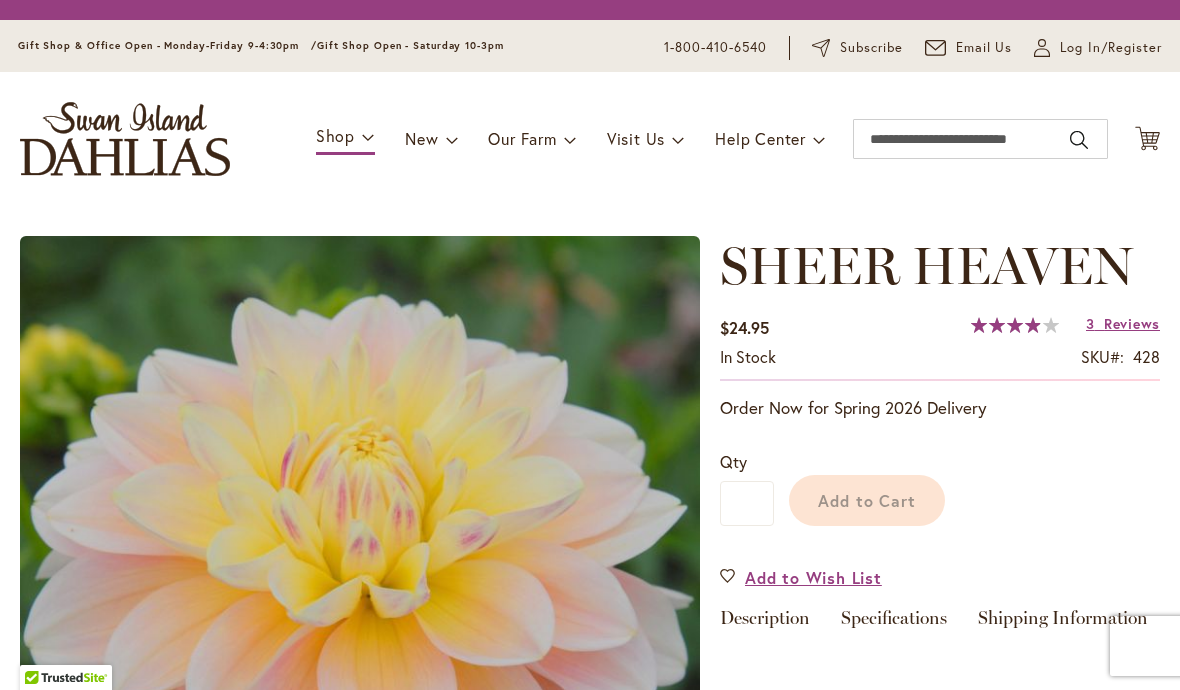 scroll, scrollTop: 0, scrollLeft: 0, axis: both 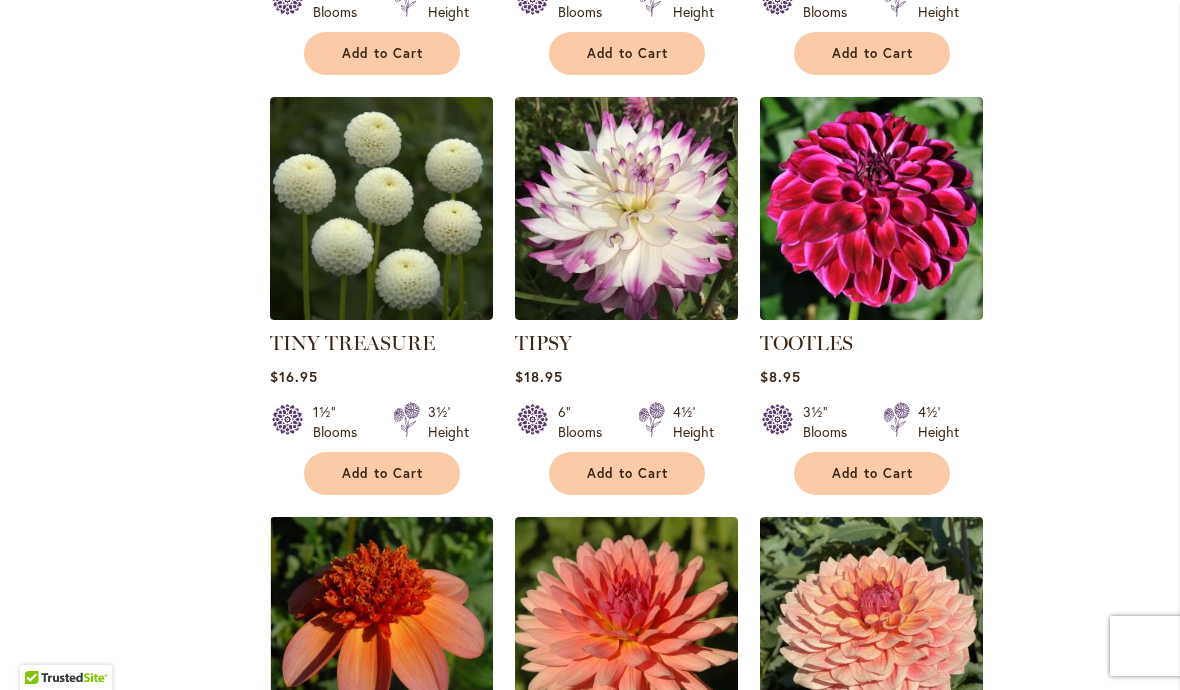 click at bounding box center (381, 208) 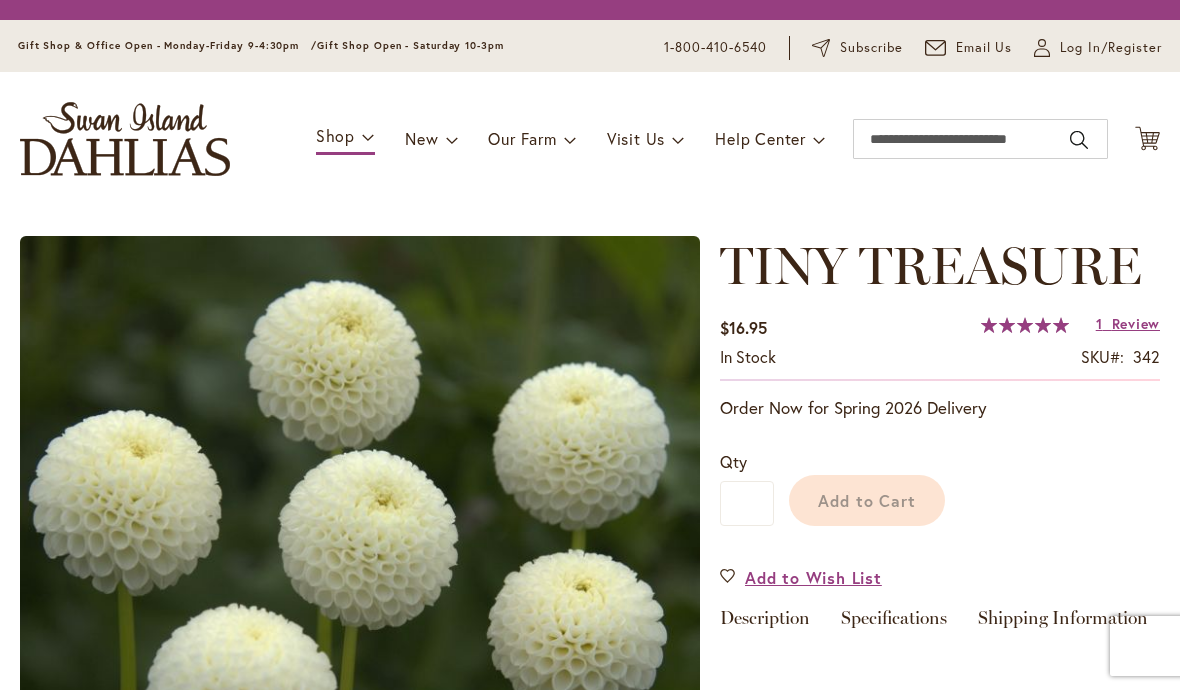 scroll, scrollTop: 0, scrollLeft: 0, axis: both 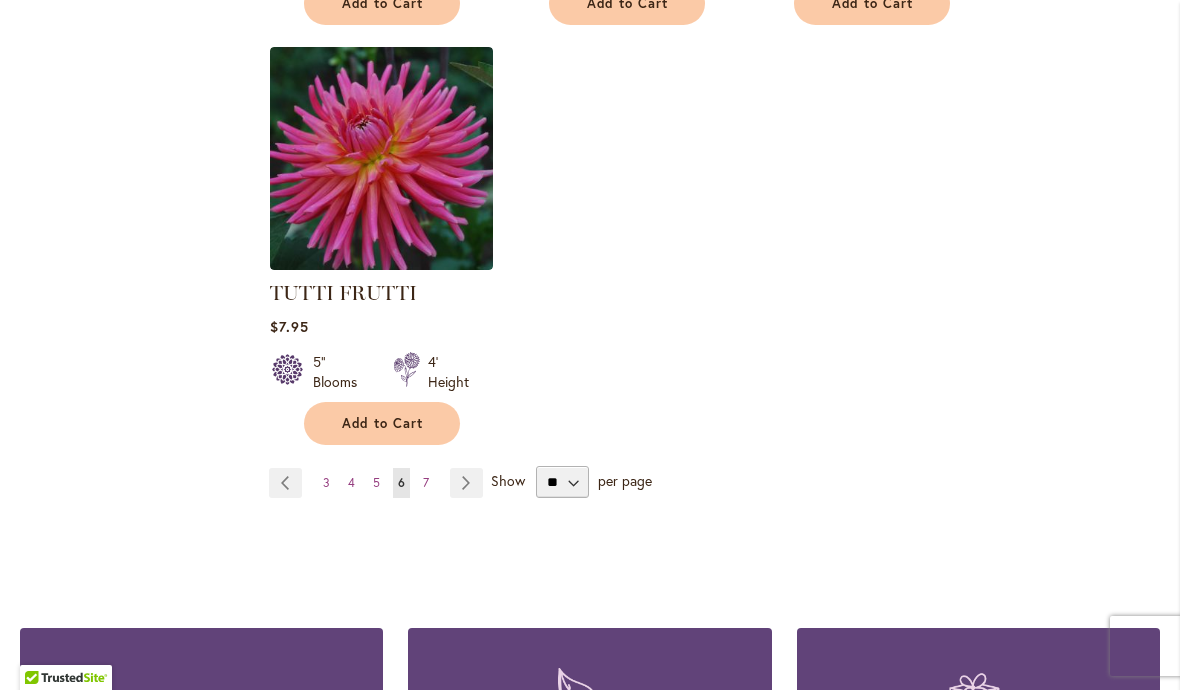 click on "7" at bounding box center [426, 482] 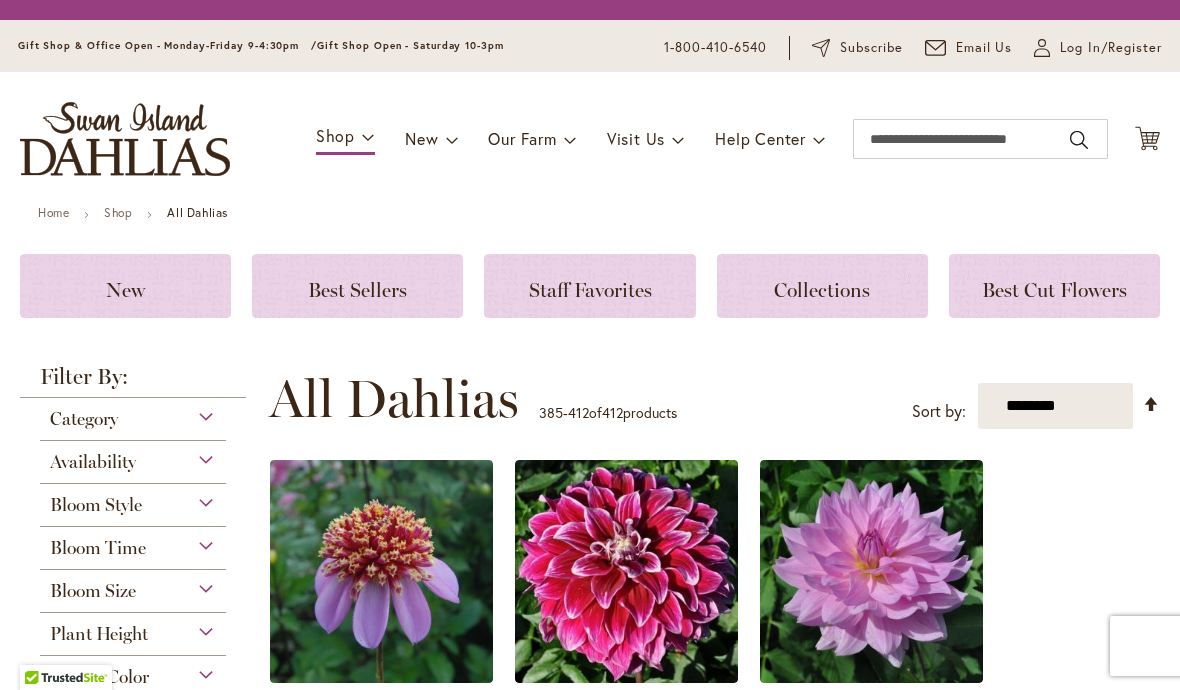 scroll, scrollTop: 0, scrollLeft: 0, axis: both 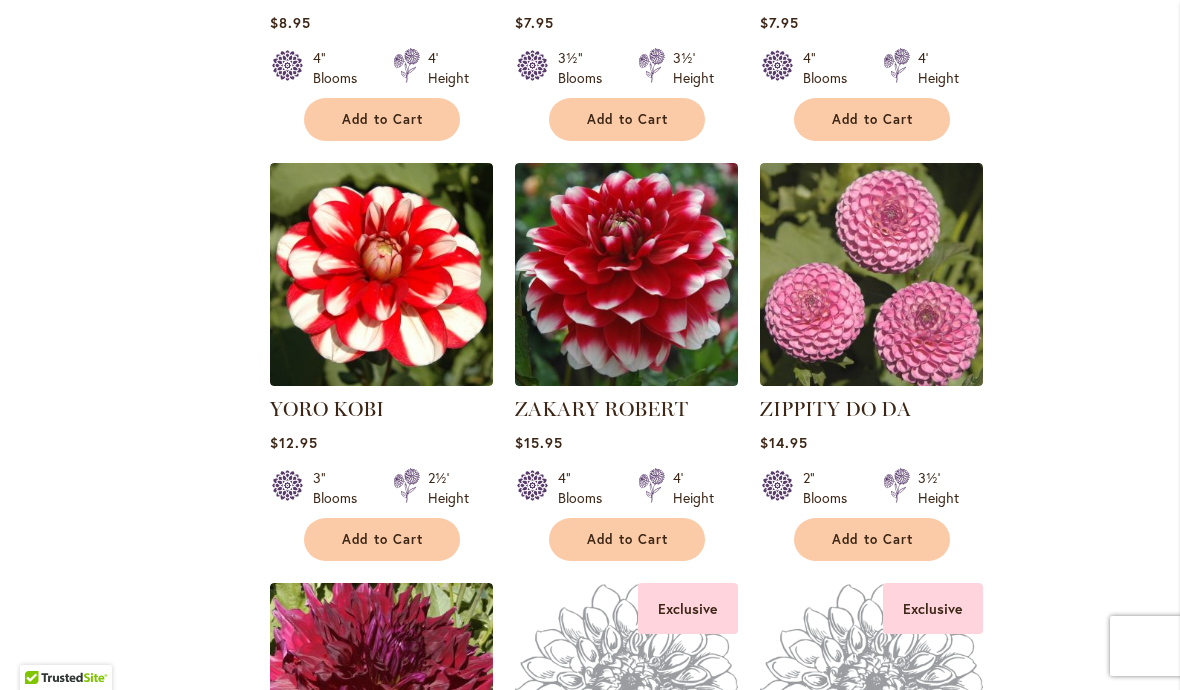 click at bounding box center [871, 274] 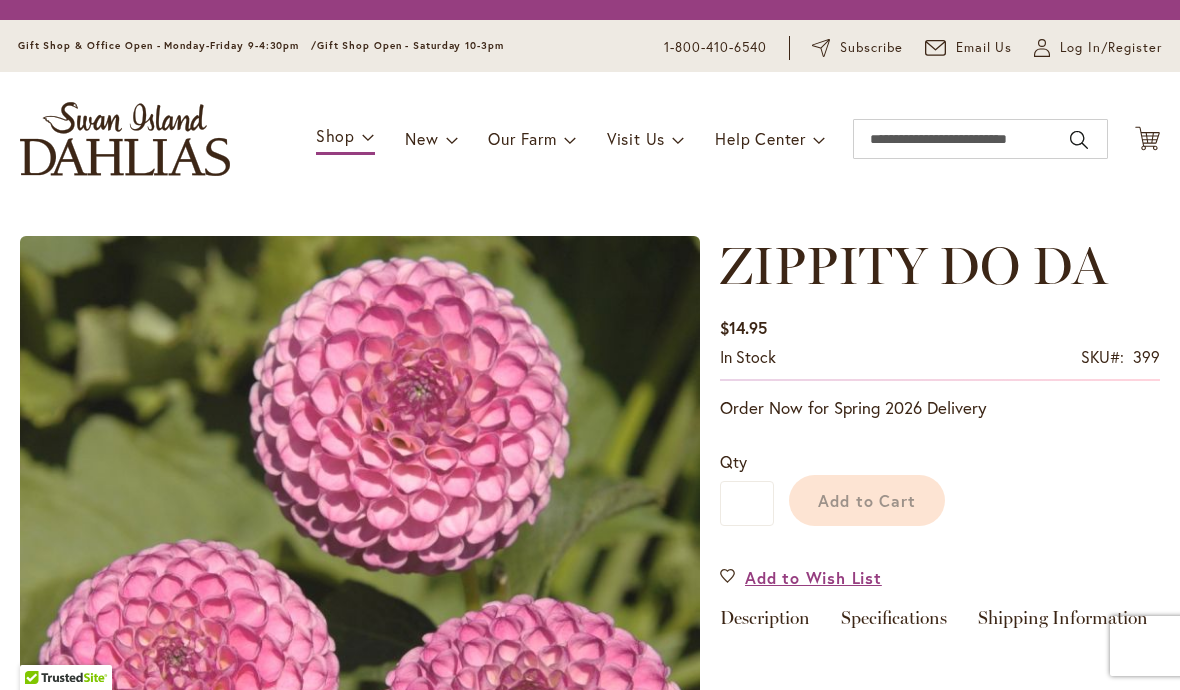 scroll, scrollTop: 0, scrollLeft: 0, axis: both 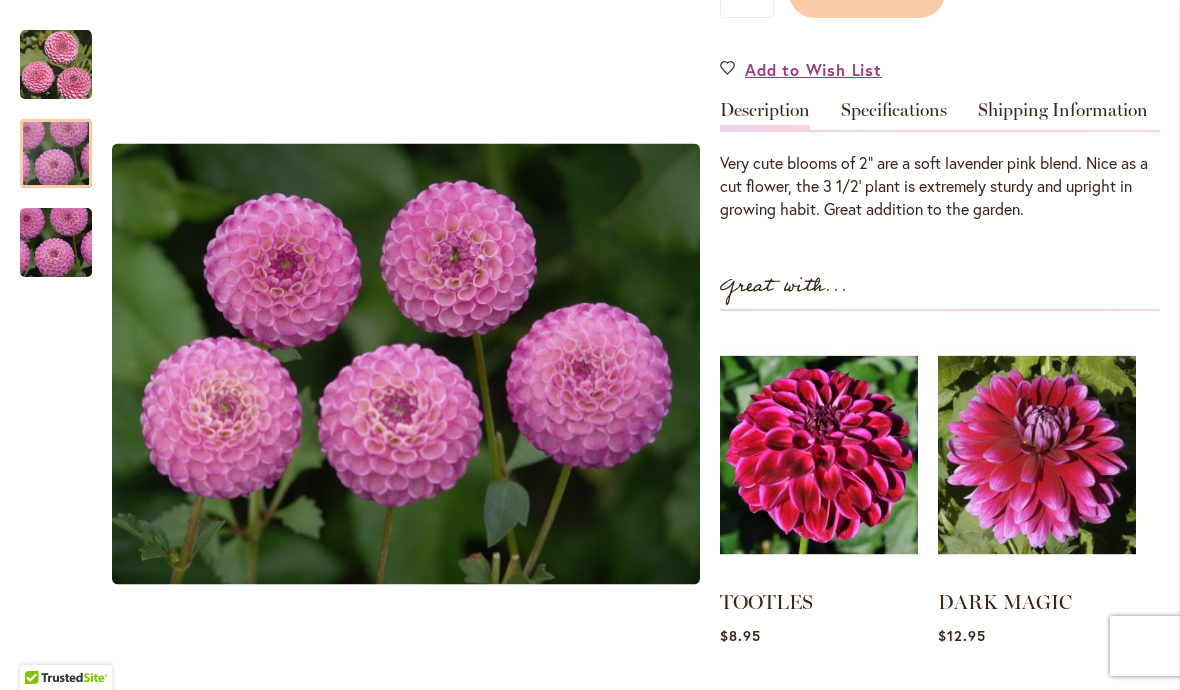 click at bounding box center [56, 154] 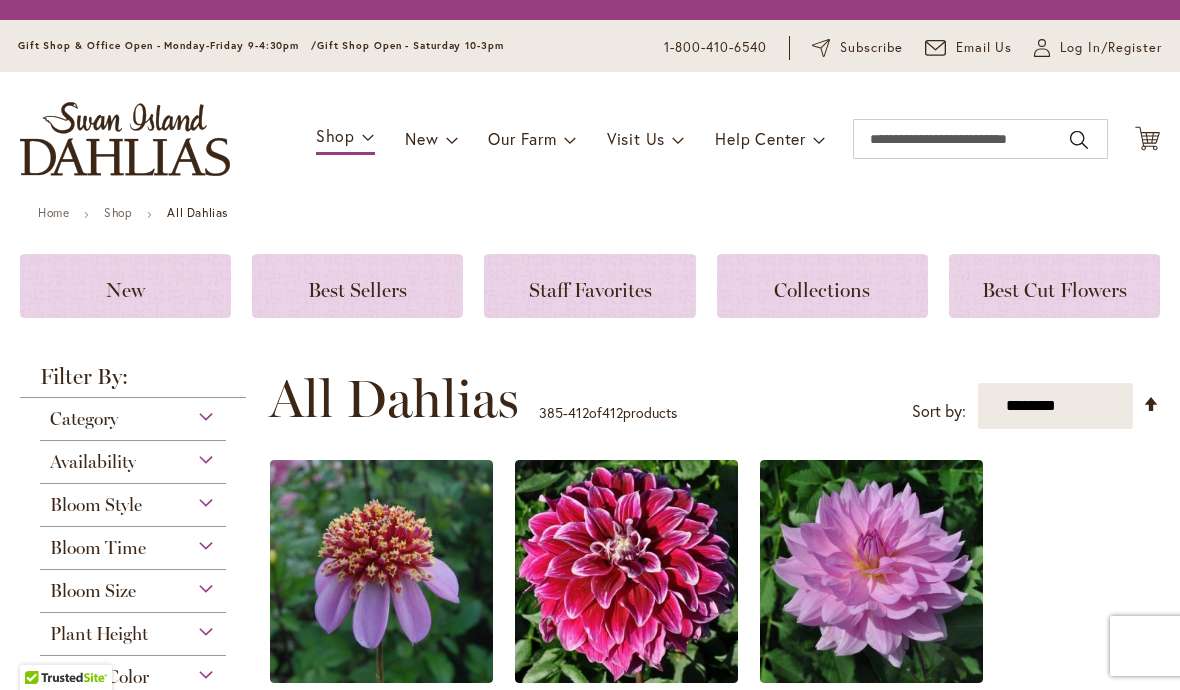 scroll, scrollTop: 0, scrollLeft: 0, axis: both 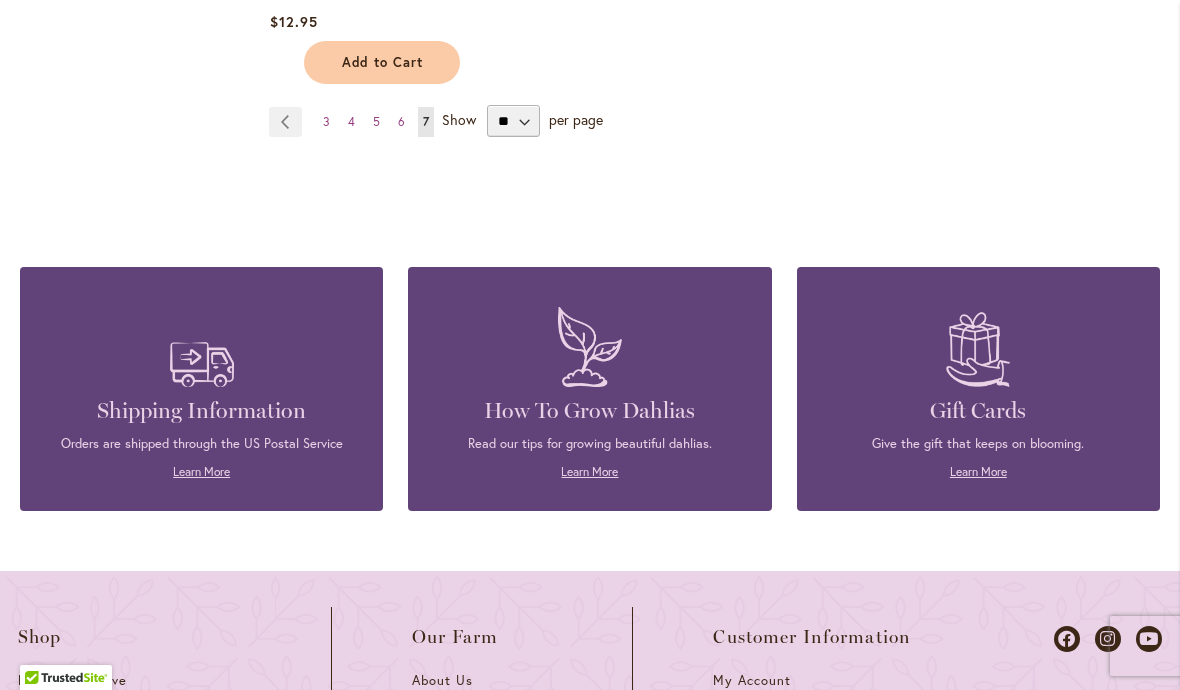 click on "4" at bounding box center (351, 121) 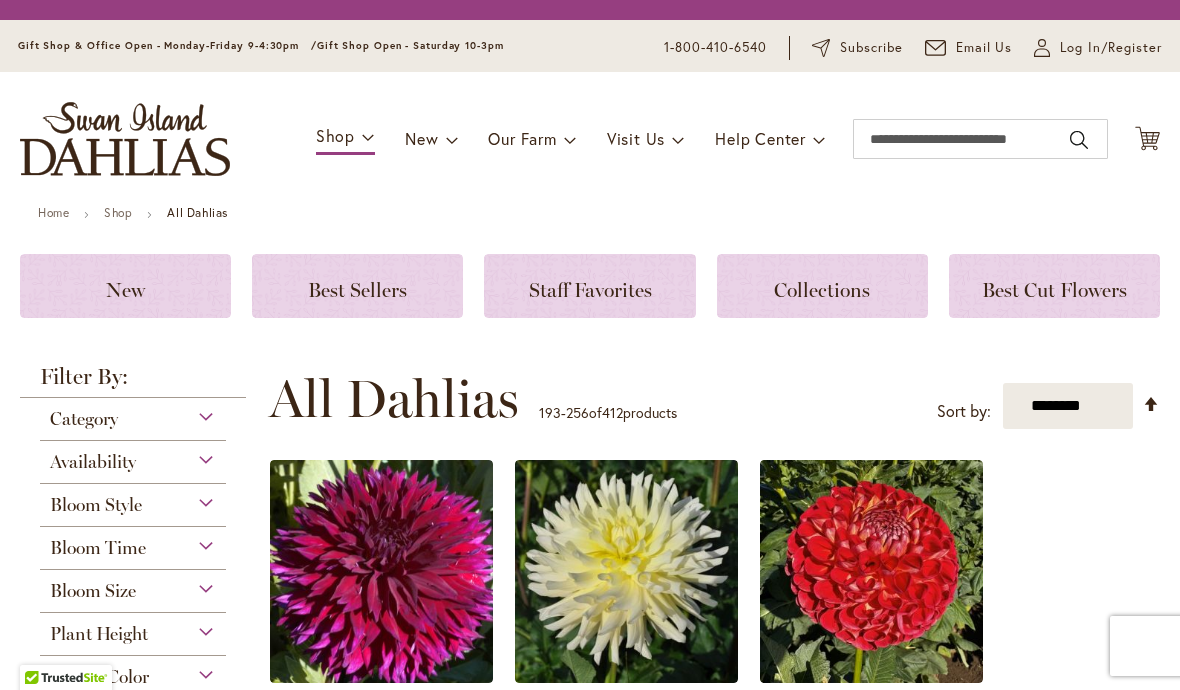 scroll, scrollTop: 0, scrollLeft: 0, axis: both 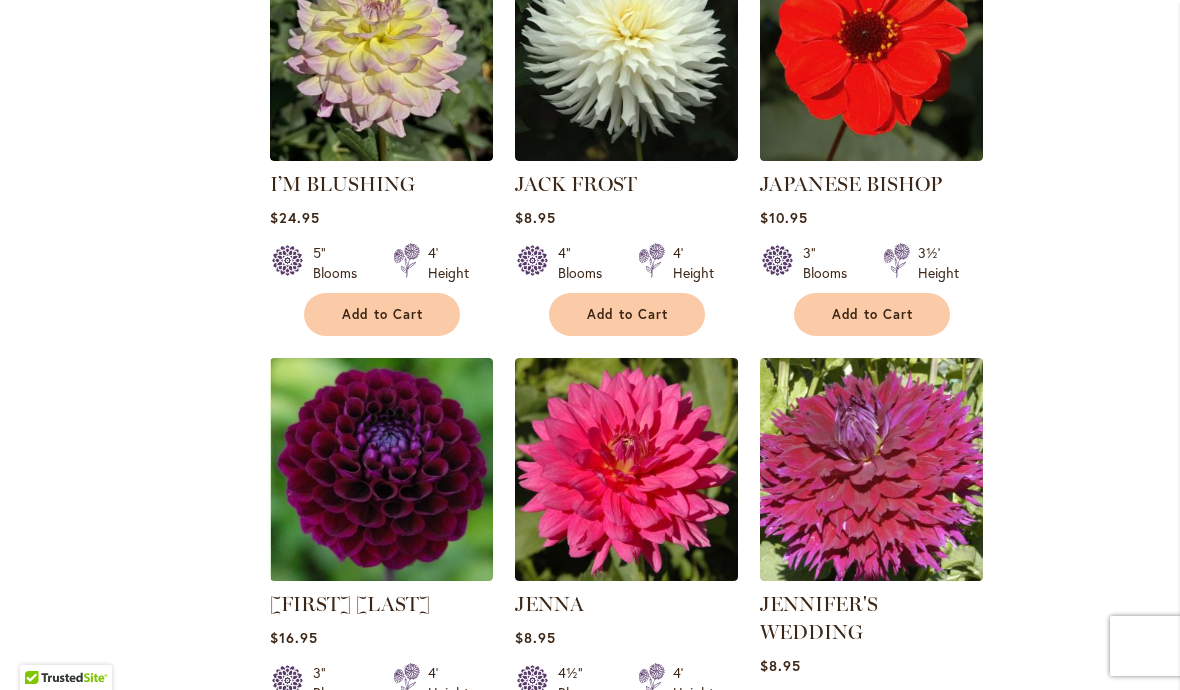 click at bounding box center (871, 49) 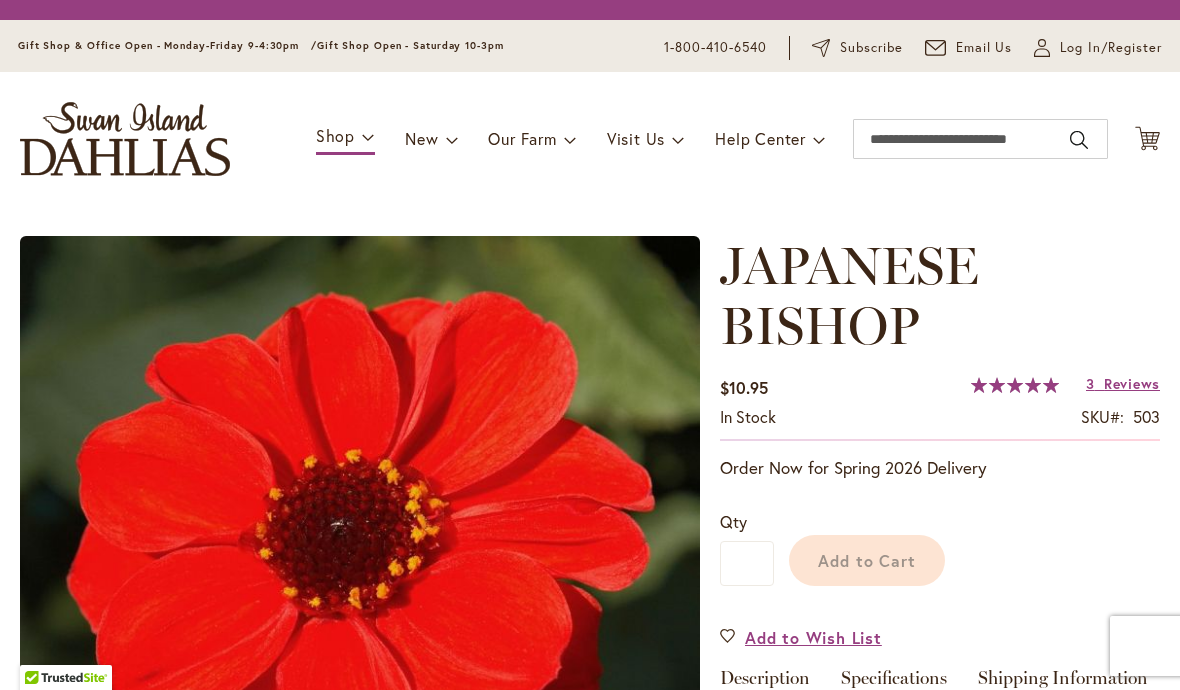 click on "Toggle Nav
Shop
Dahlia Tubers
Collections
Fresh Cut Dahlias
Gardening Supplies
Gift Cards
Request a Catalog
Gifts, Clothing & Specialty Items" at bounding box center [590, 139] 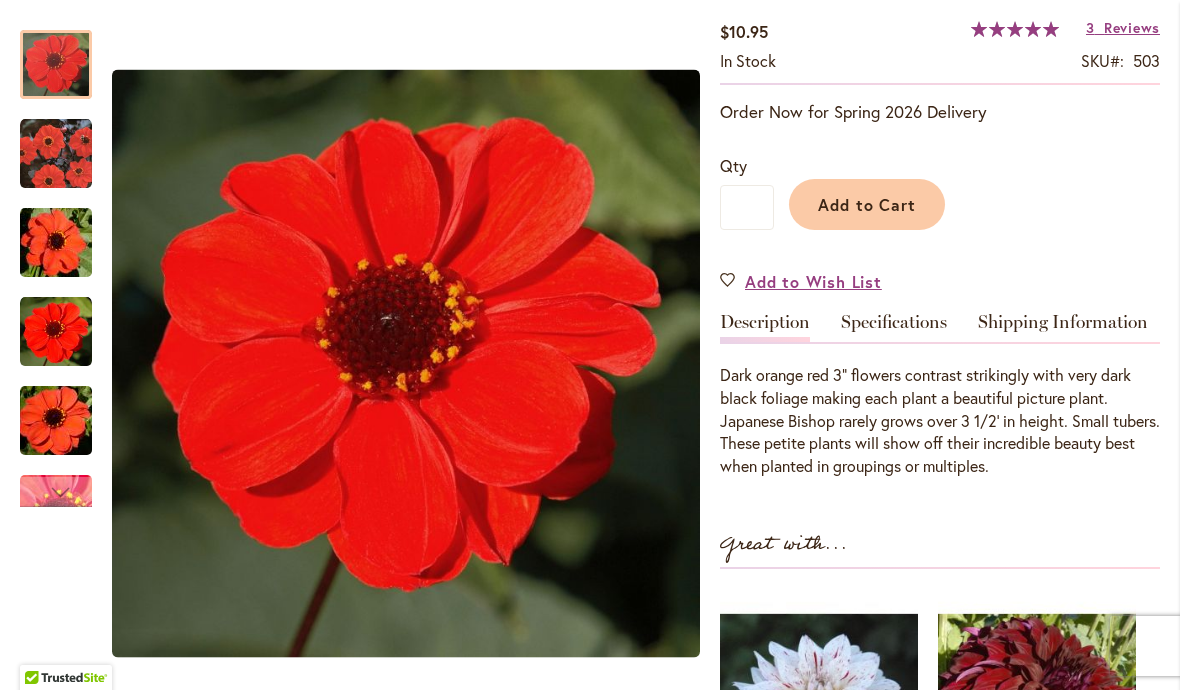 scroll, scrollTop: 424, scrollLeft: 0, axis: vertical 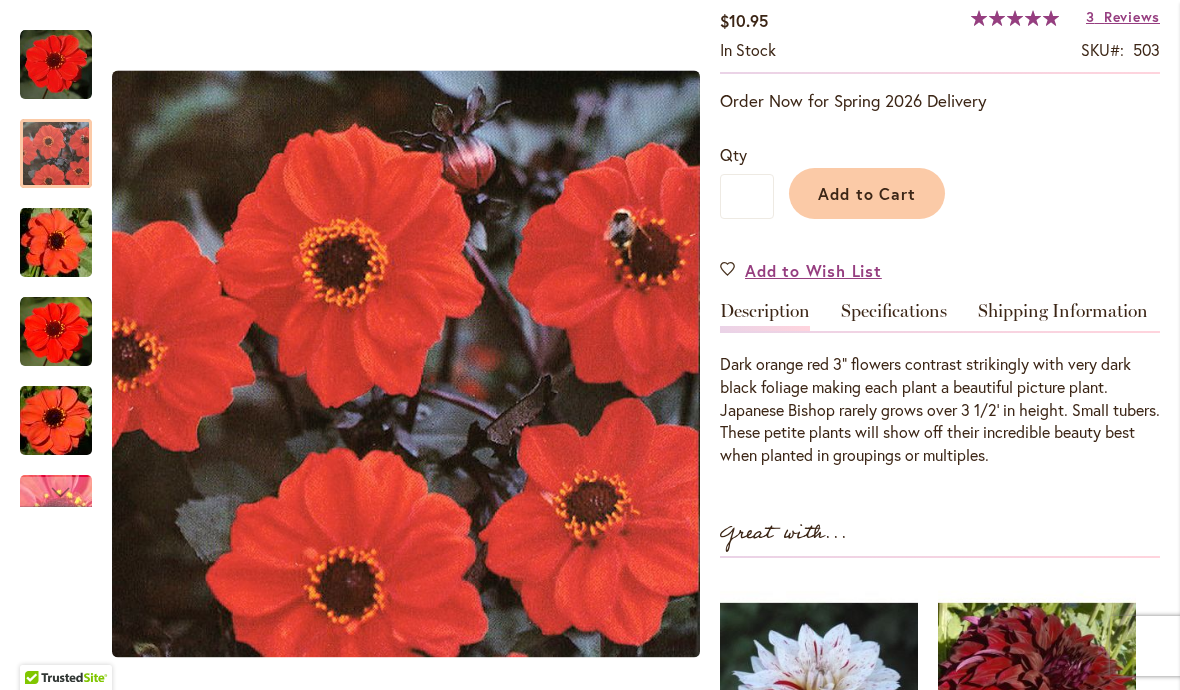 click at bounding box center (56, 154) 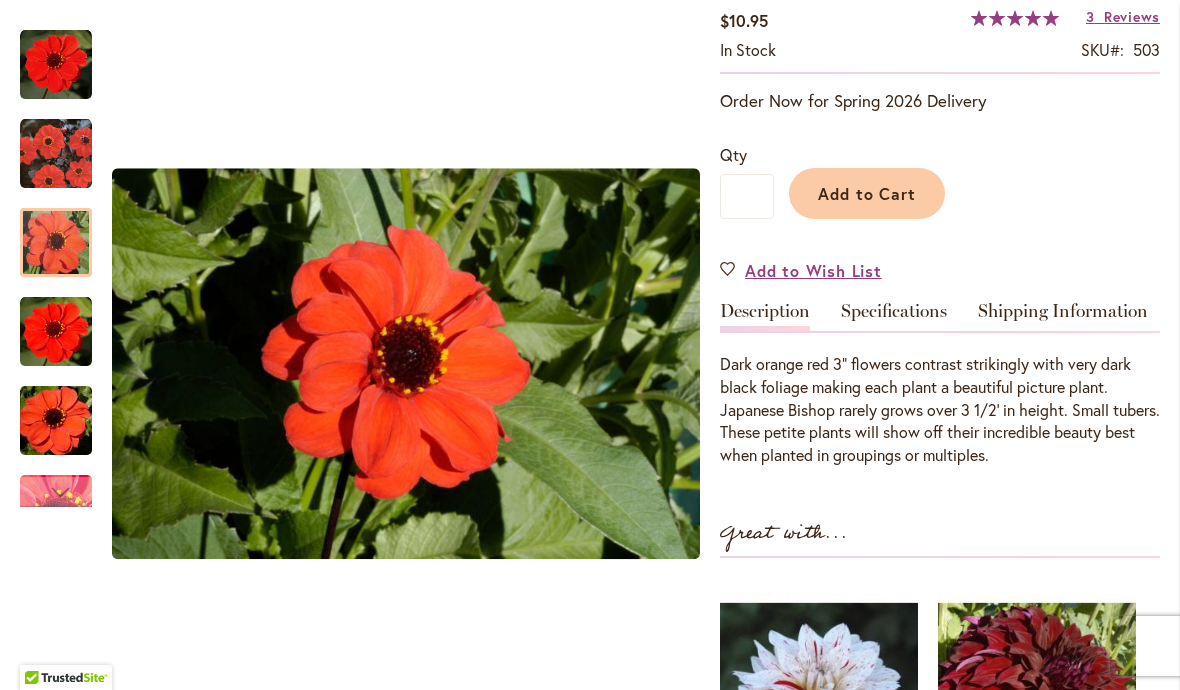 click at bounding box center (56, 243) 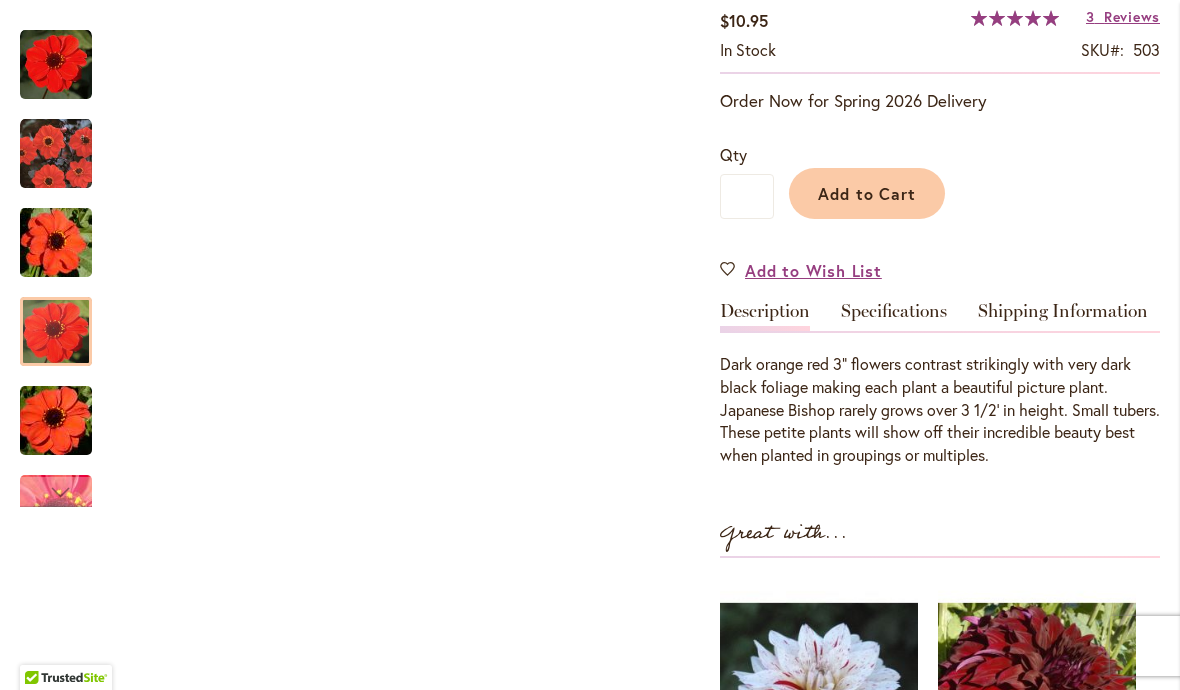 click at bounding box center (56, 332) 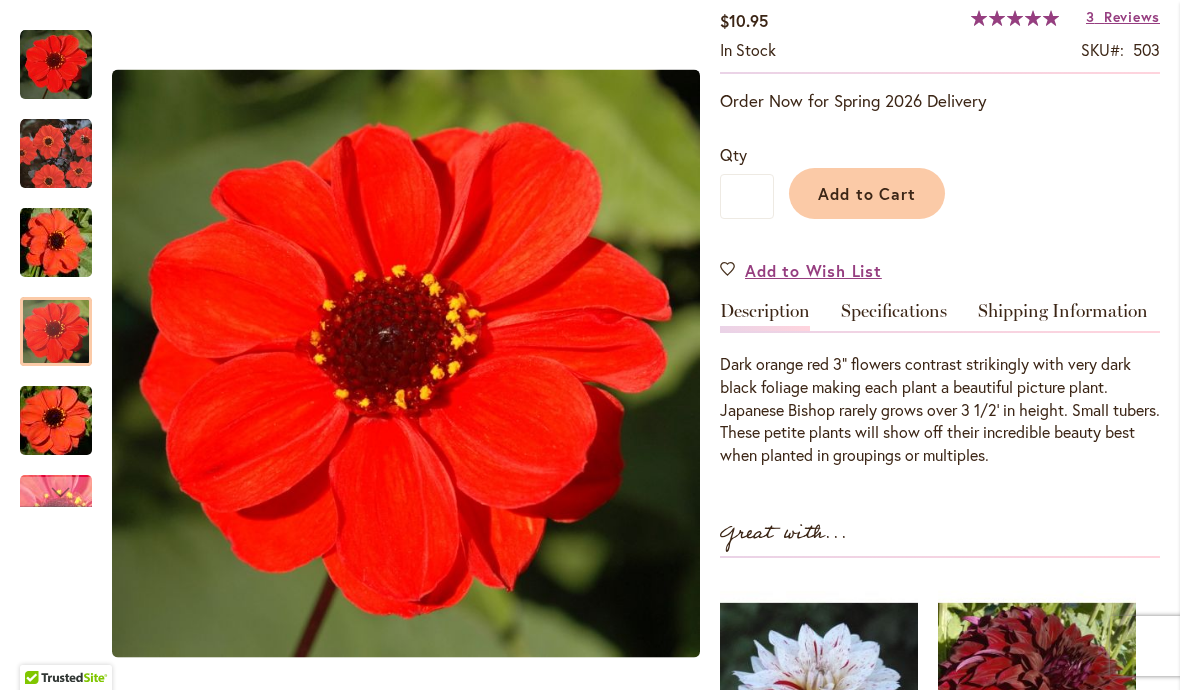 click at bounding box center (56, 331) 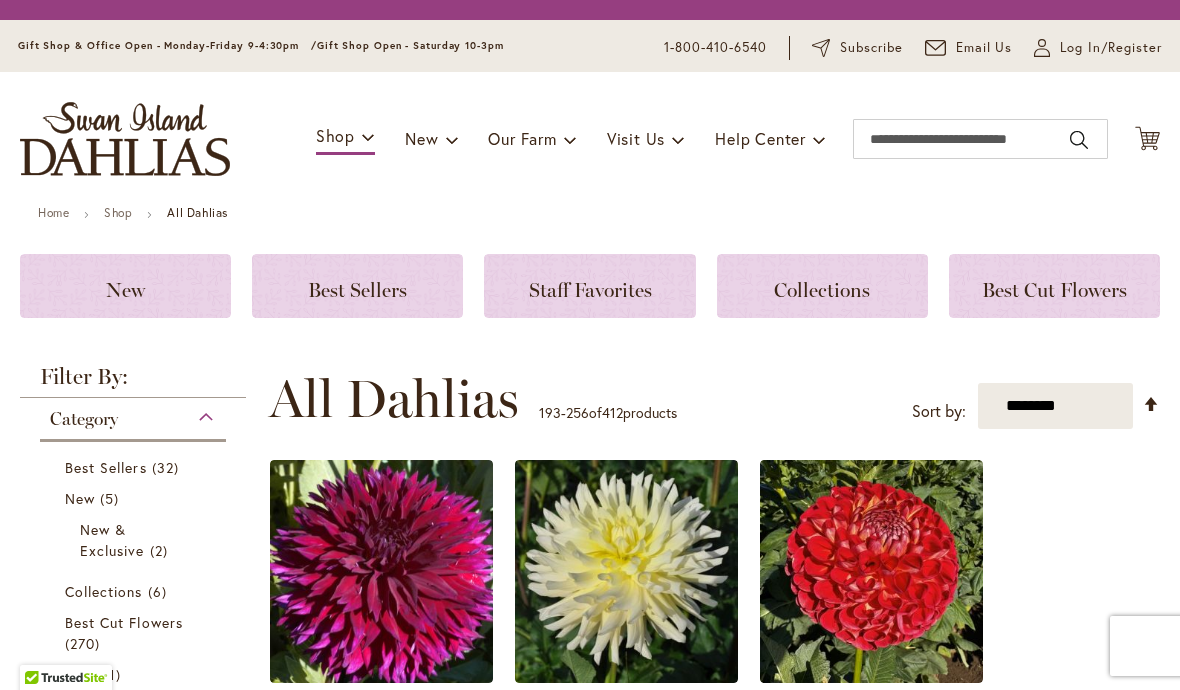 scroll, scrollTop: 0, scrollLeft: 0, axis: both 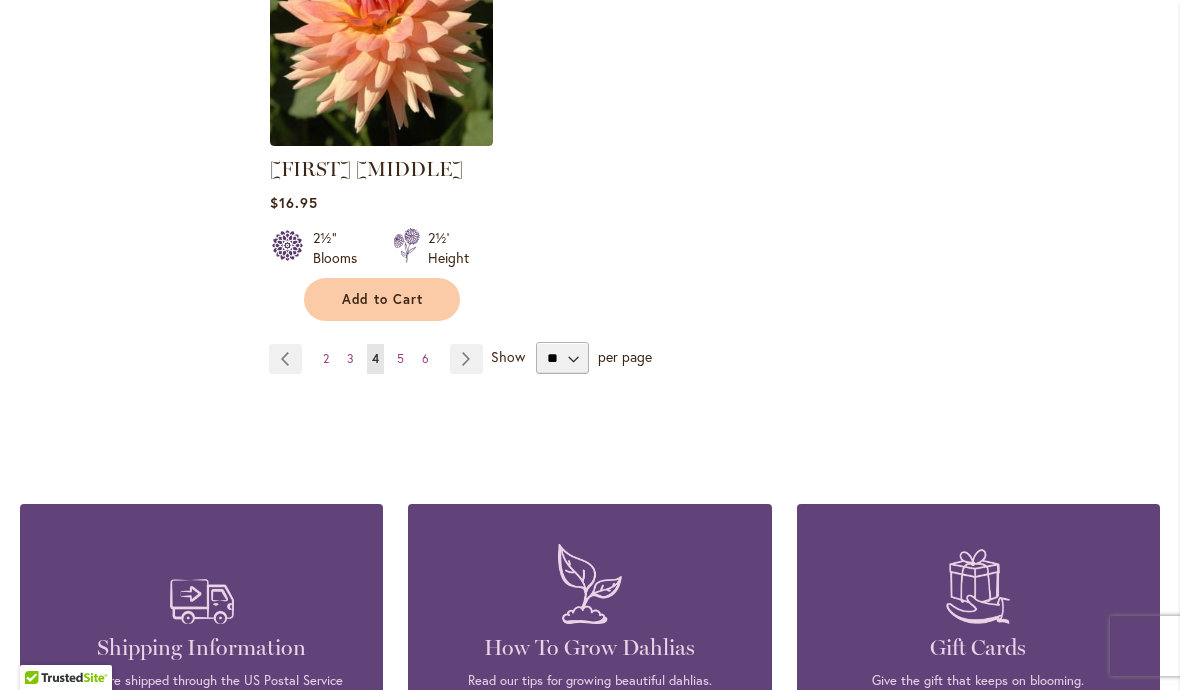 click on "Page
5" at bounding box center [400, 359] 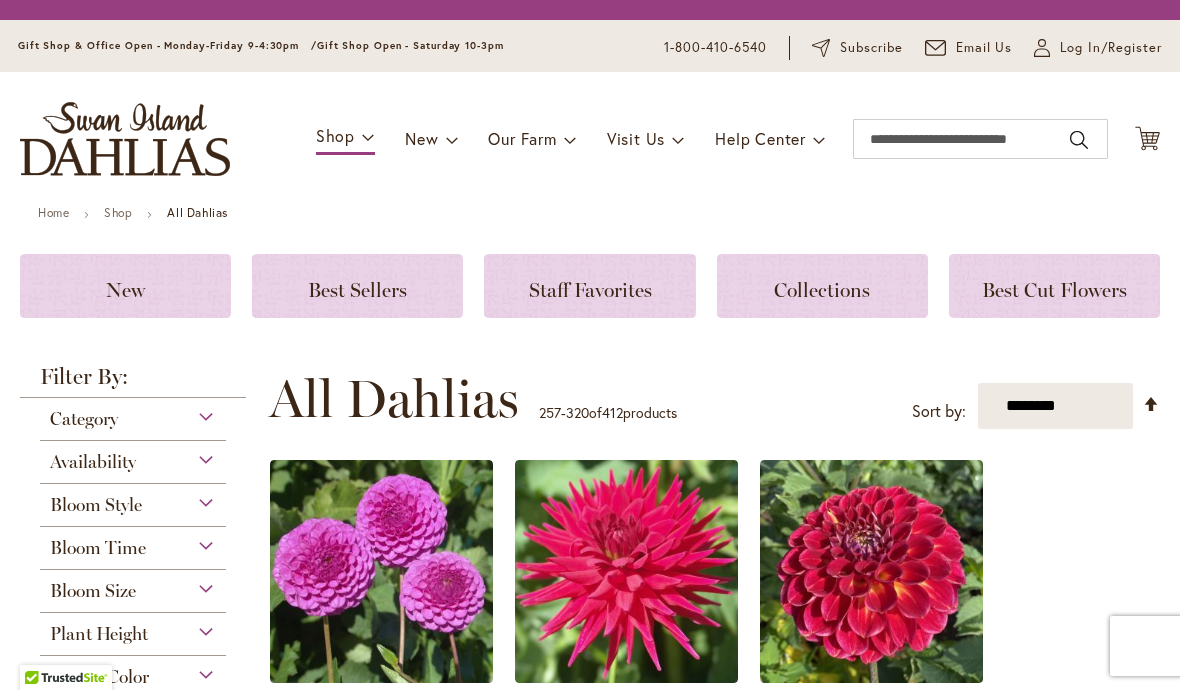 scroll, scrollTop: 0, scrollLeft: 0, axis: both 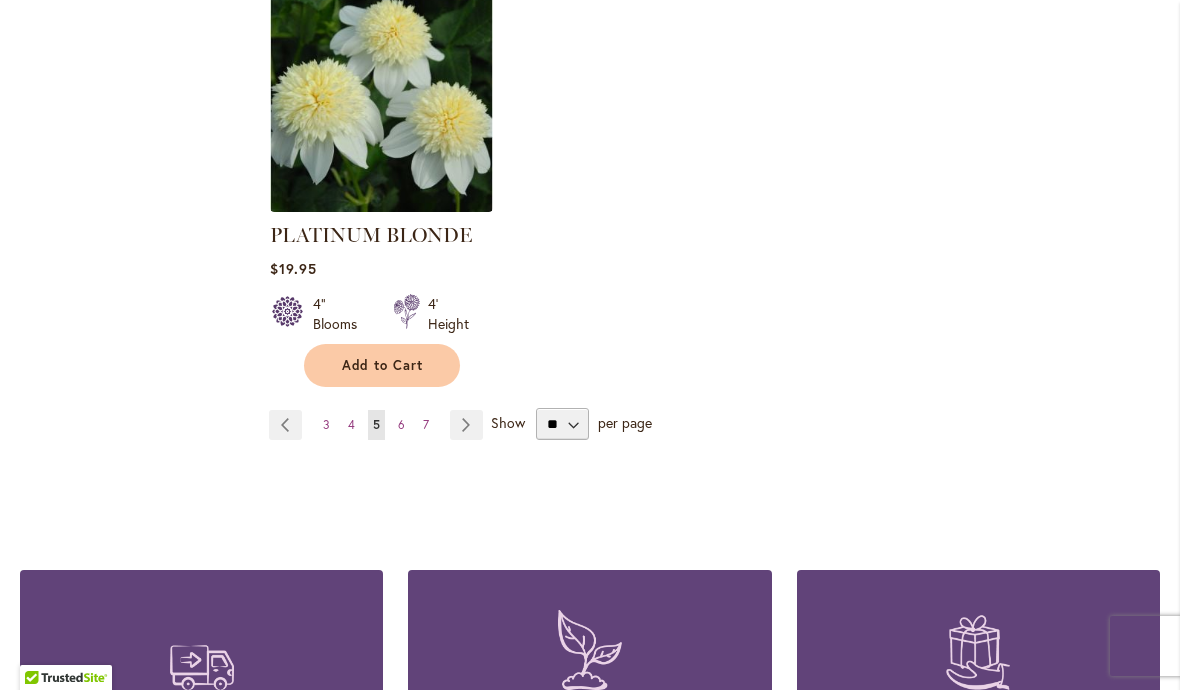 click on "Page
6" at bounding box center [401, 425] 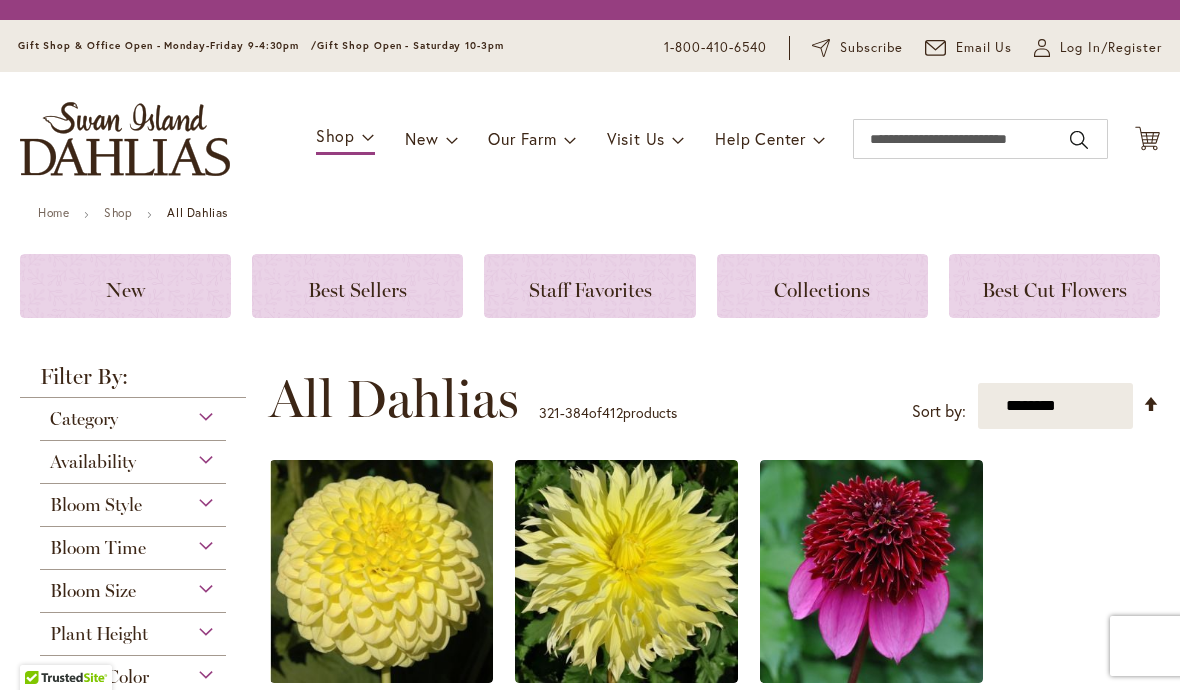 scroll, scrollTop: 0, scrollLeft: 0, axis: both 